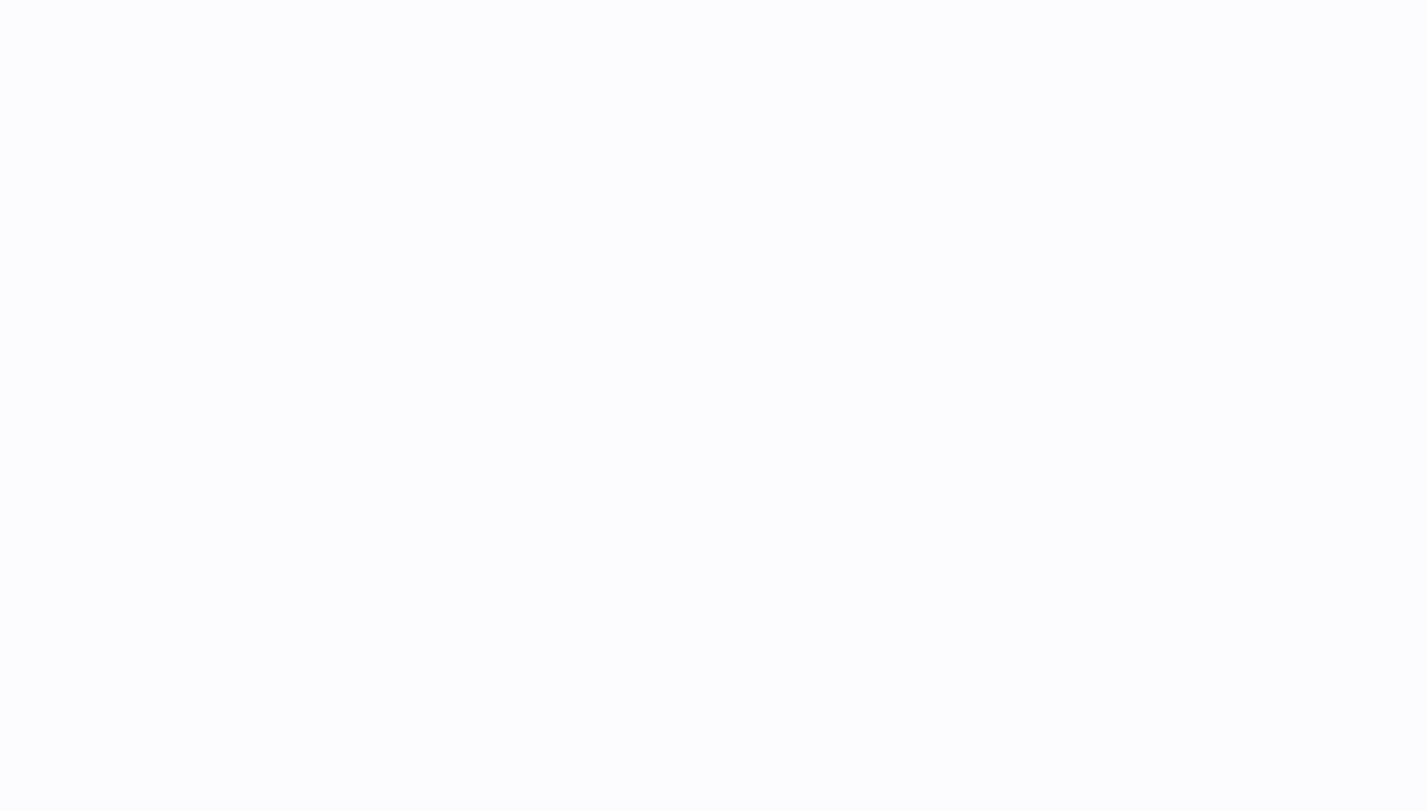 scroll, scrollTop: 0, scrollLeft: 0, axis: both 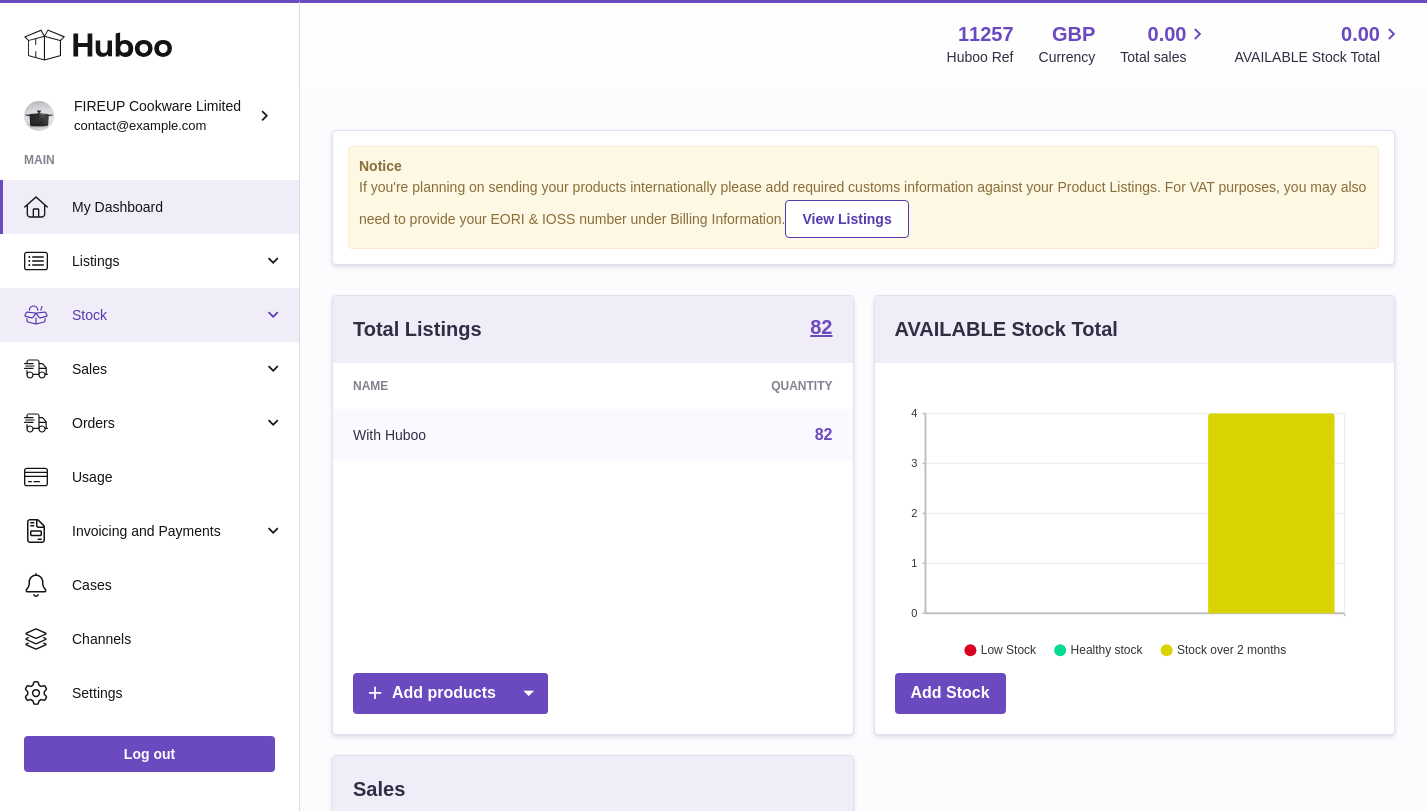 click on "Stock" at bounding box center [167, 315] 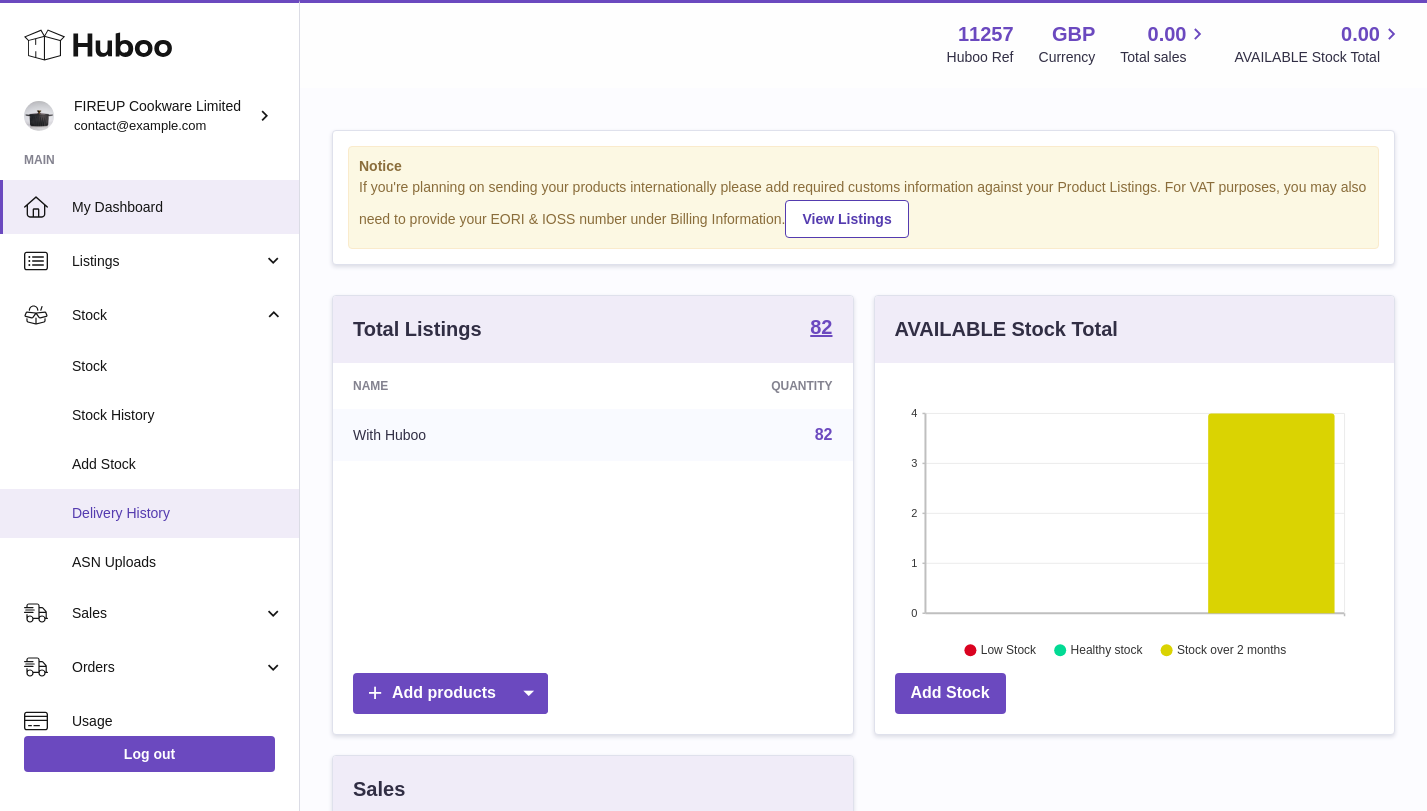 click on "Delivery History" at bounding box center [178, 513] 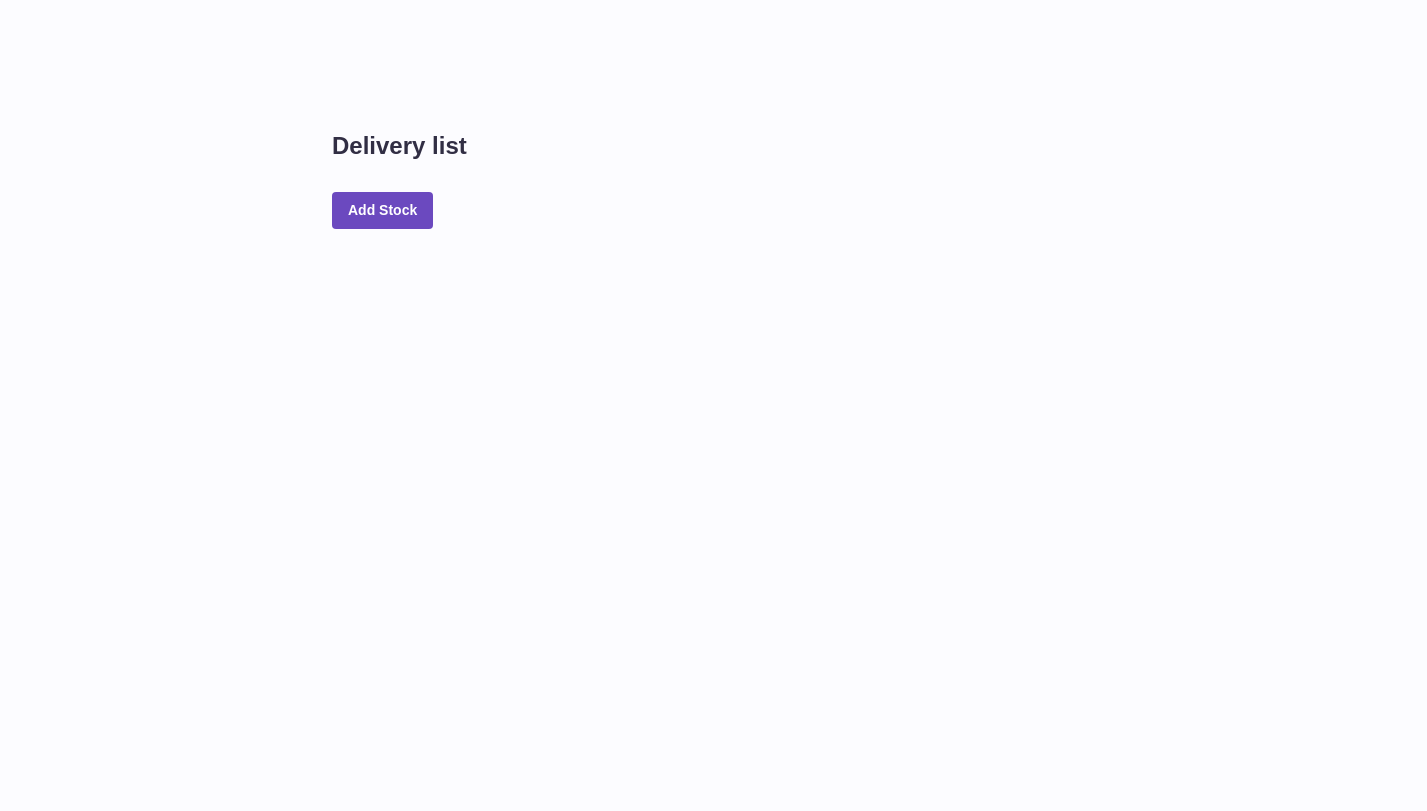 scroll, scrollTop: 0, scrollLeft: 0, axis: both 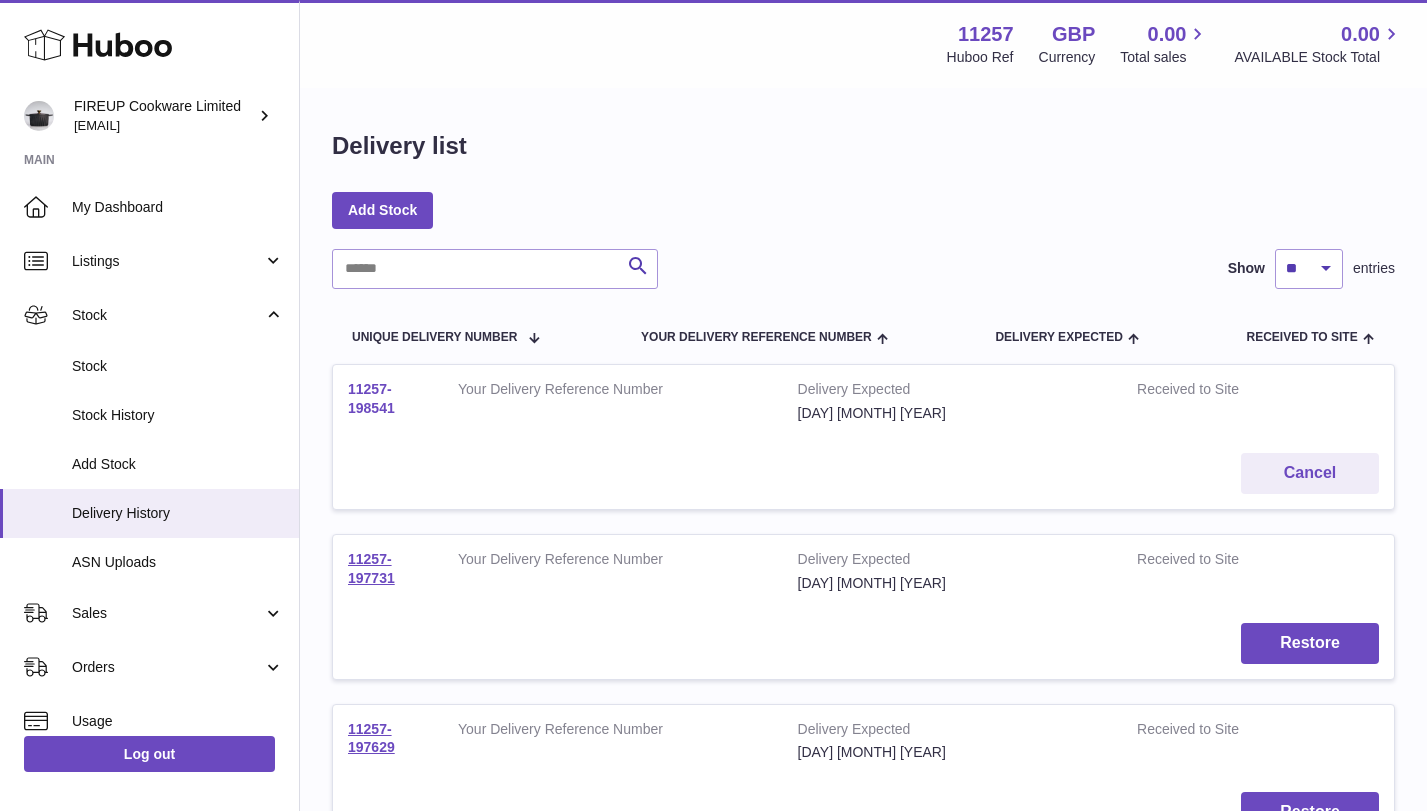 click on "11257-198541" at bounding box center (371, 398) 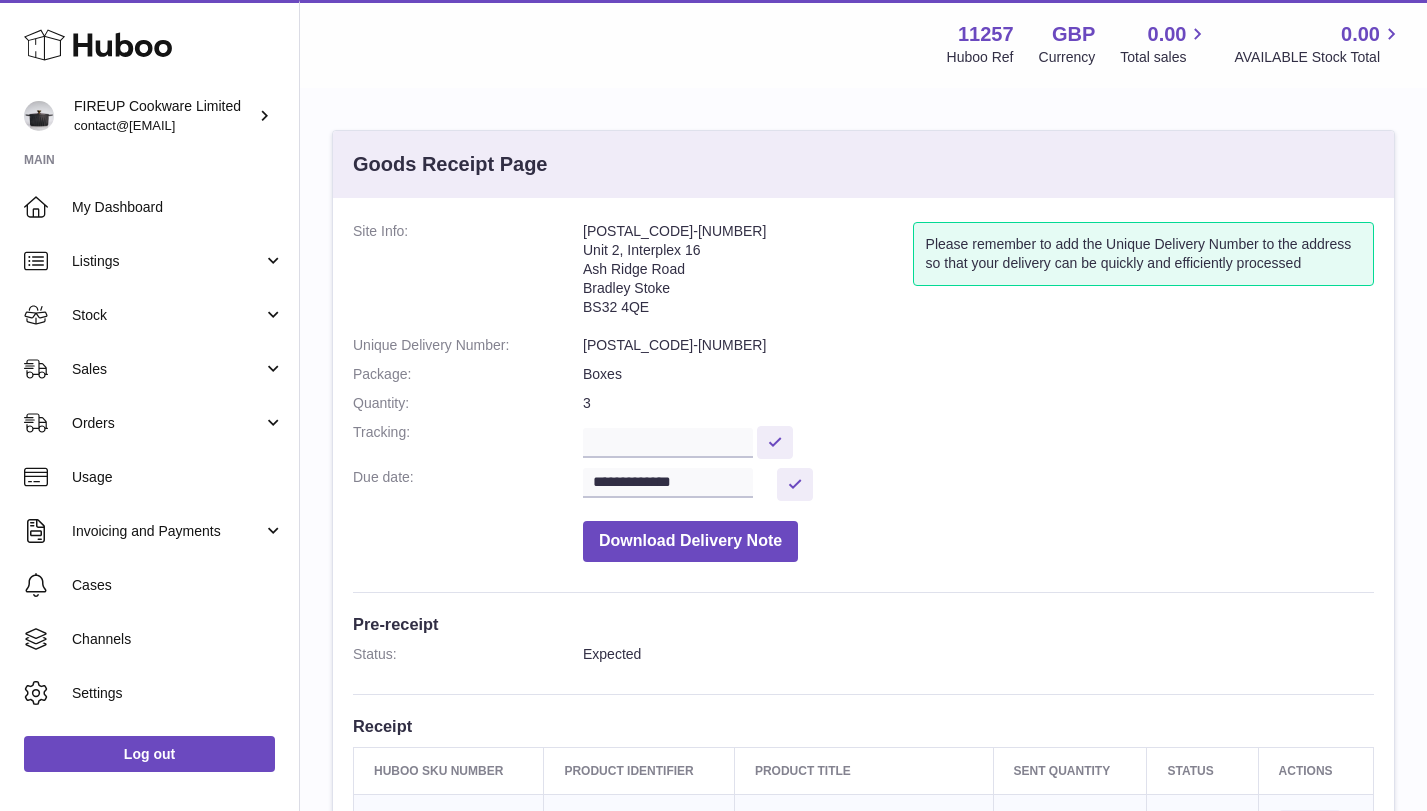 scroll, scrollTop: 0, scrollLeft: 0, axis: both 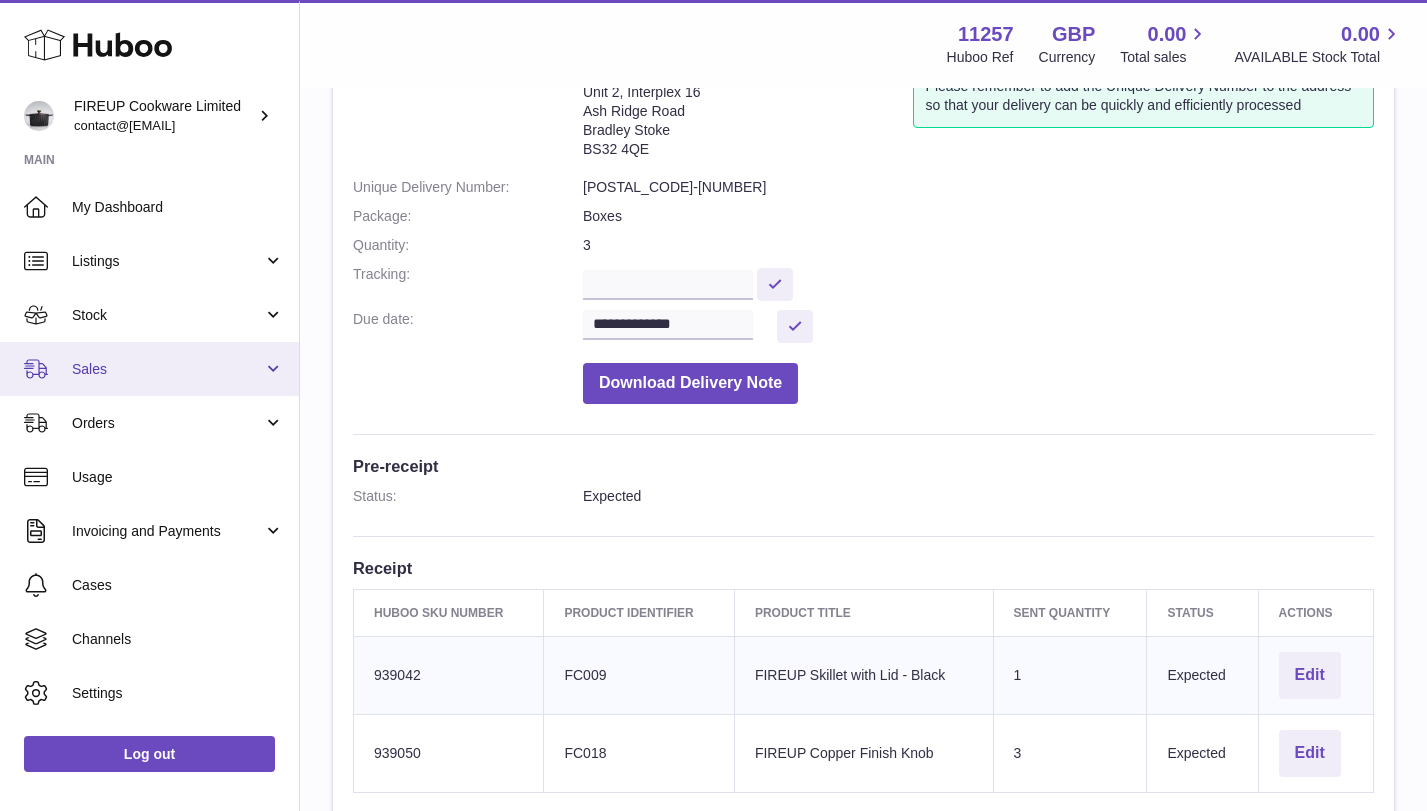 click on "Sales" at bounding box center (167, 369) 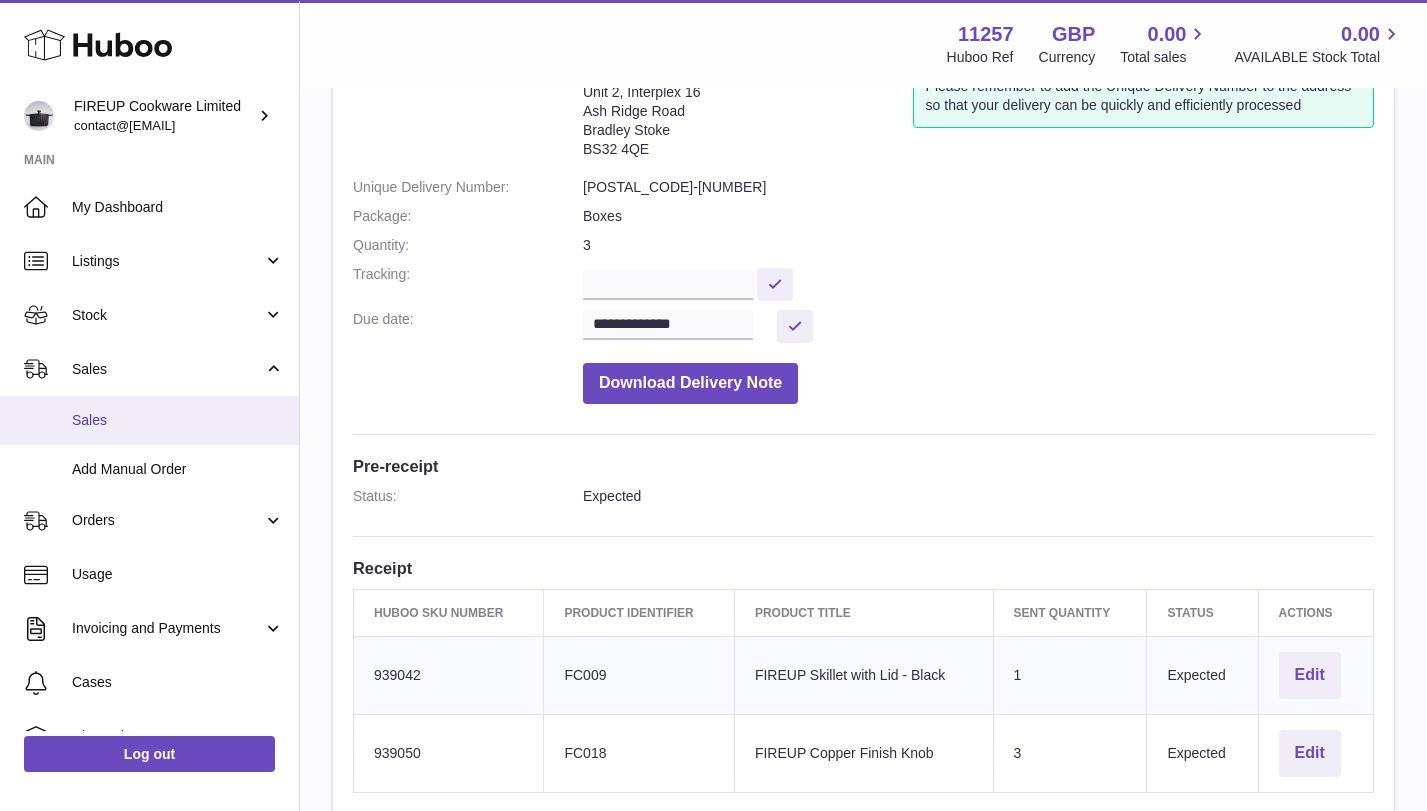 click on "Sales" at bounding box center (149, 420) 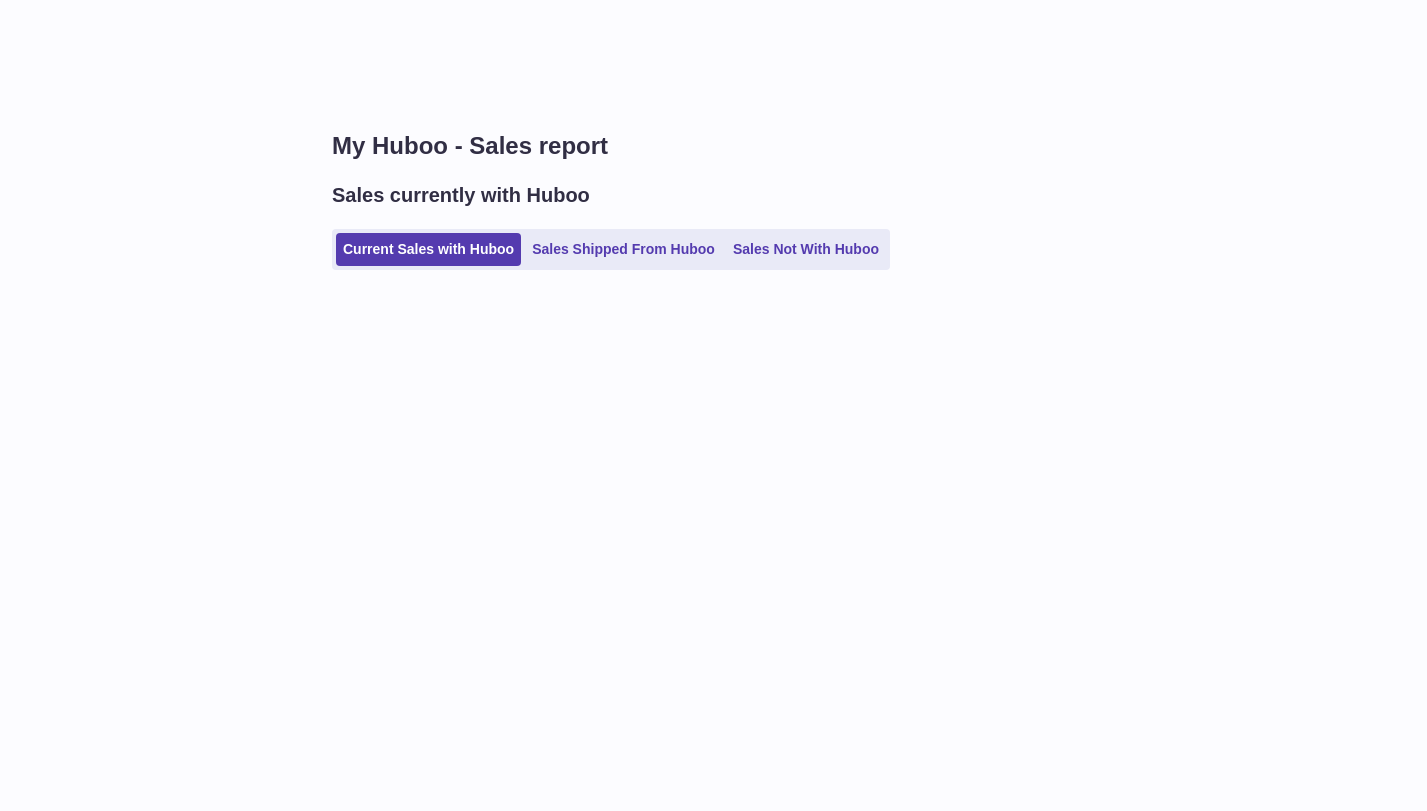 scroll, scrollTop: 0, scrollLeft: 0, axis: both 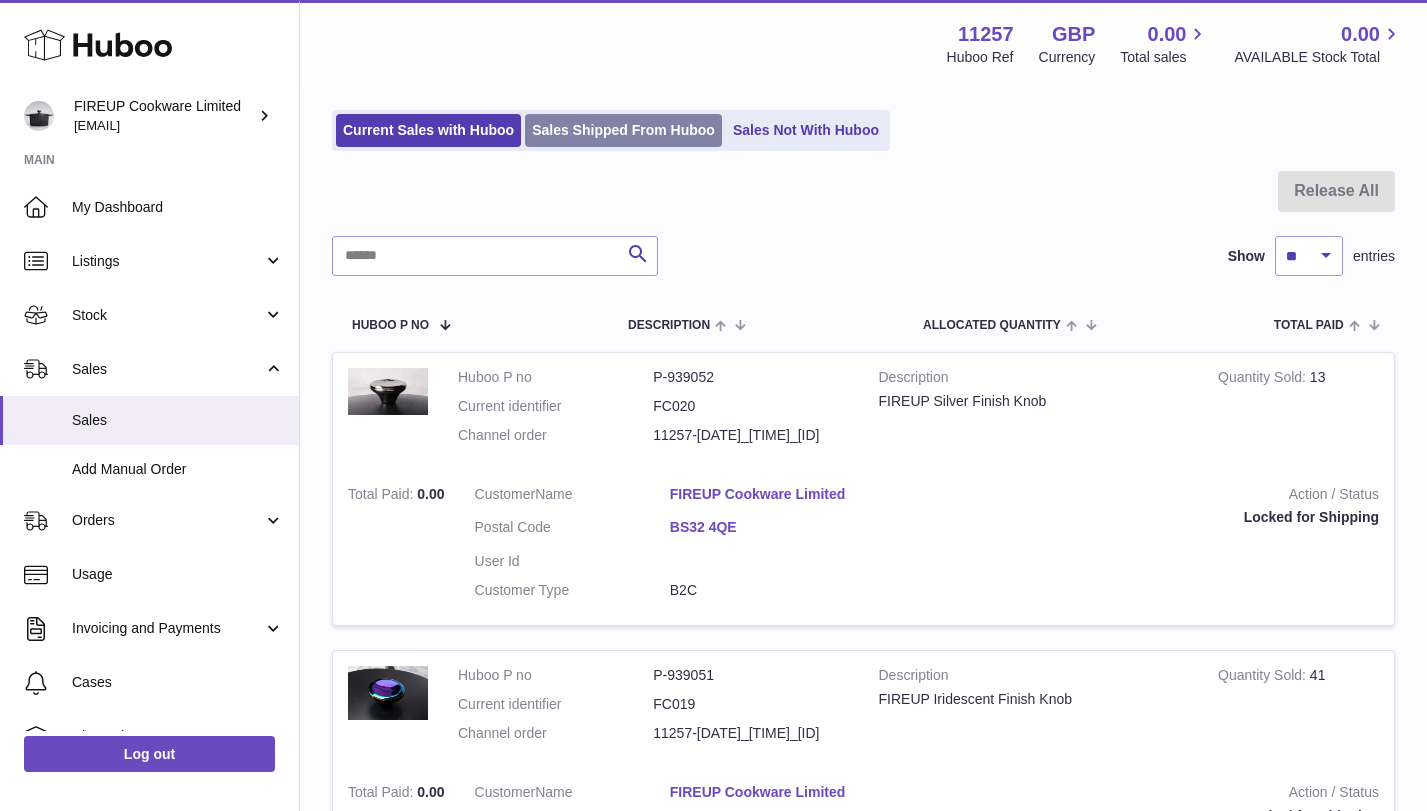 click on "Sales Shipped From Huboo" at bounding box center (623, 130) 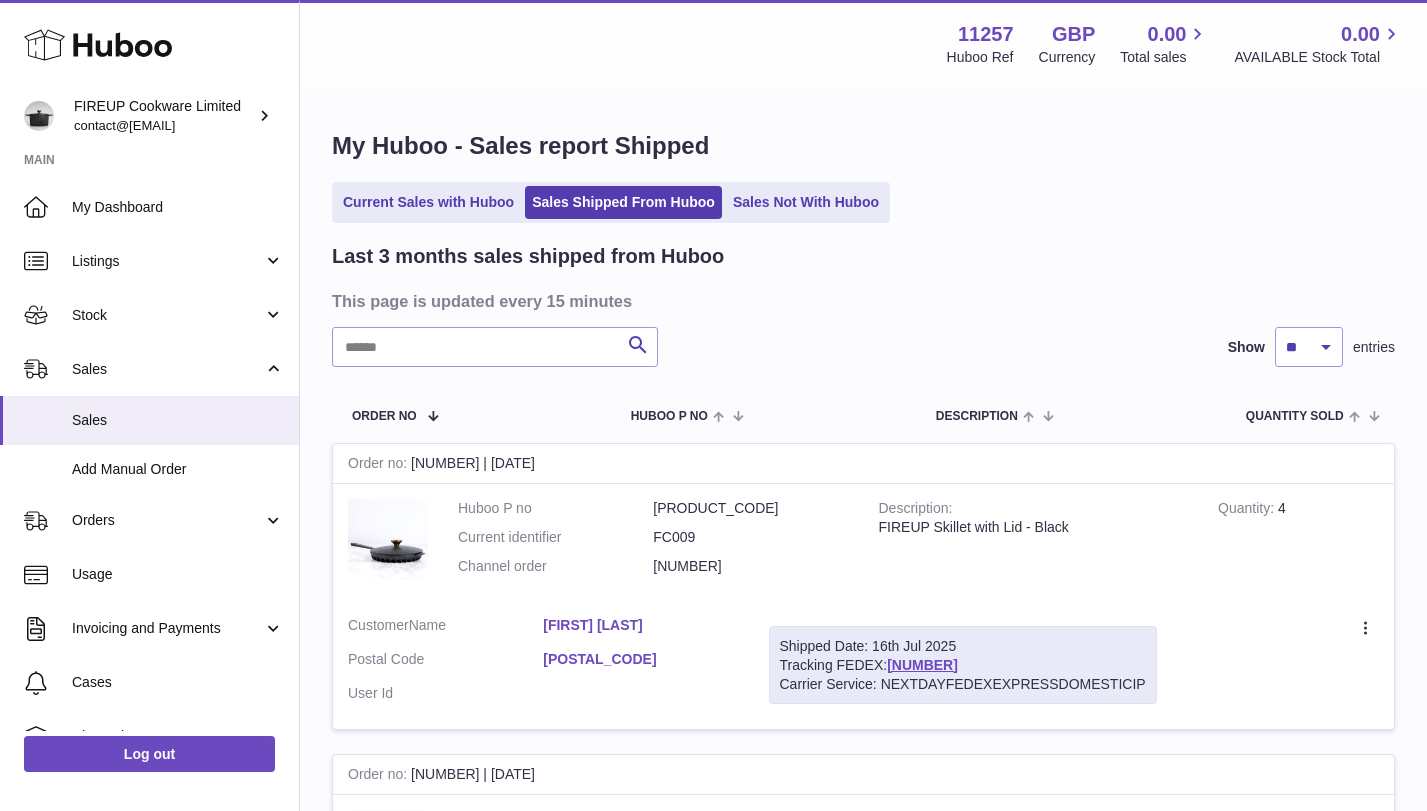 scroll, scrollTop: 0, scrollLeft: 0, axis: both 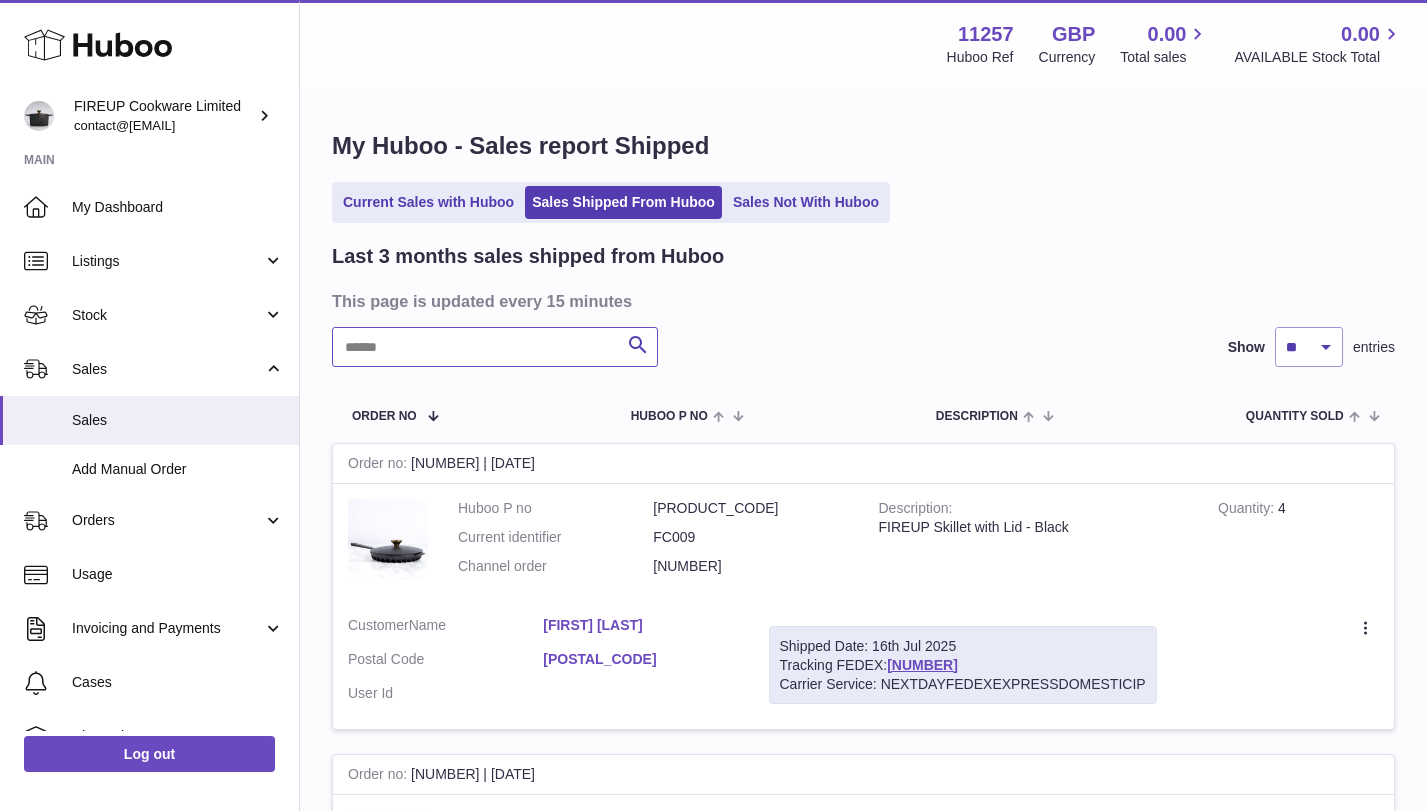 click at bounding box center [495, 347] 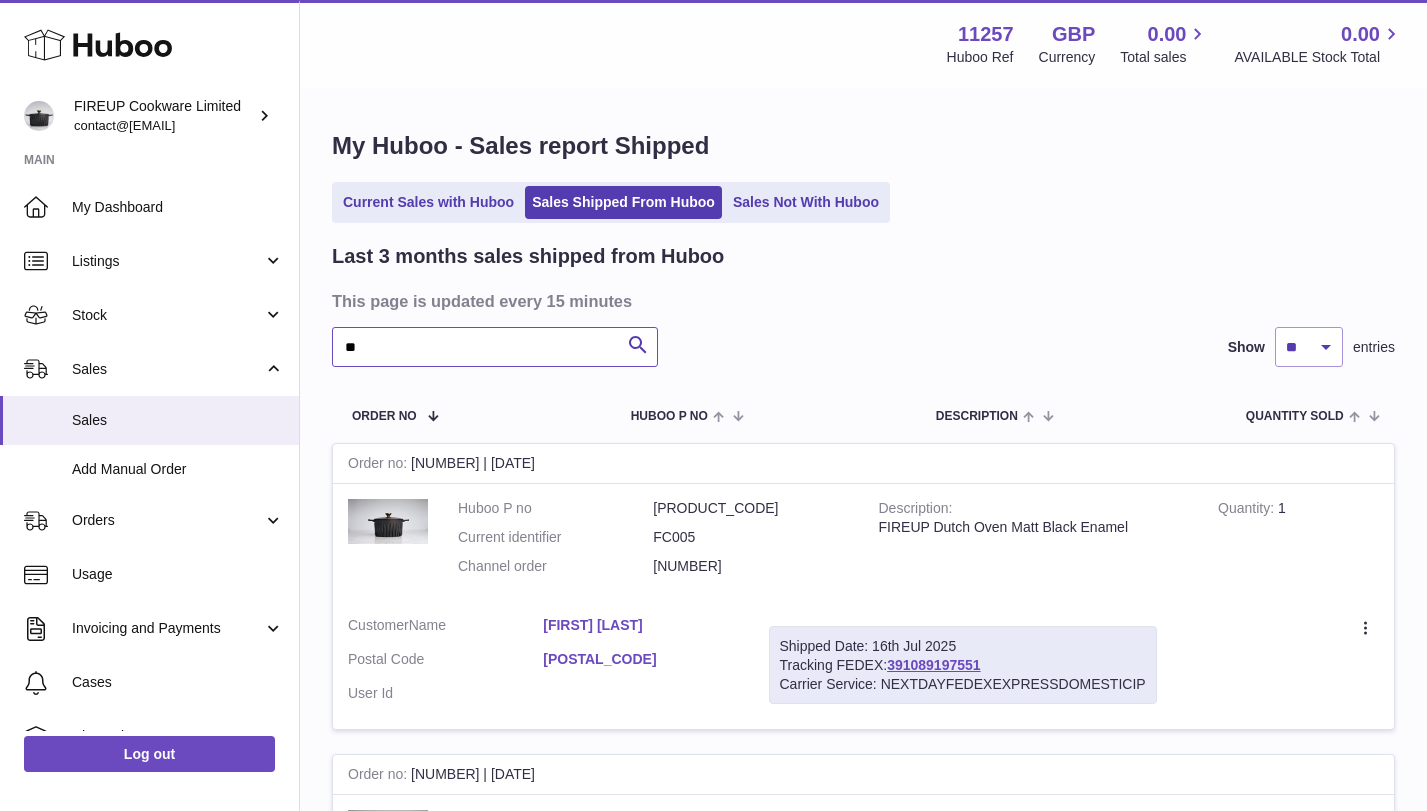 type on "***" 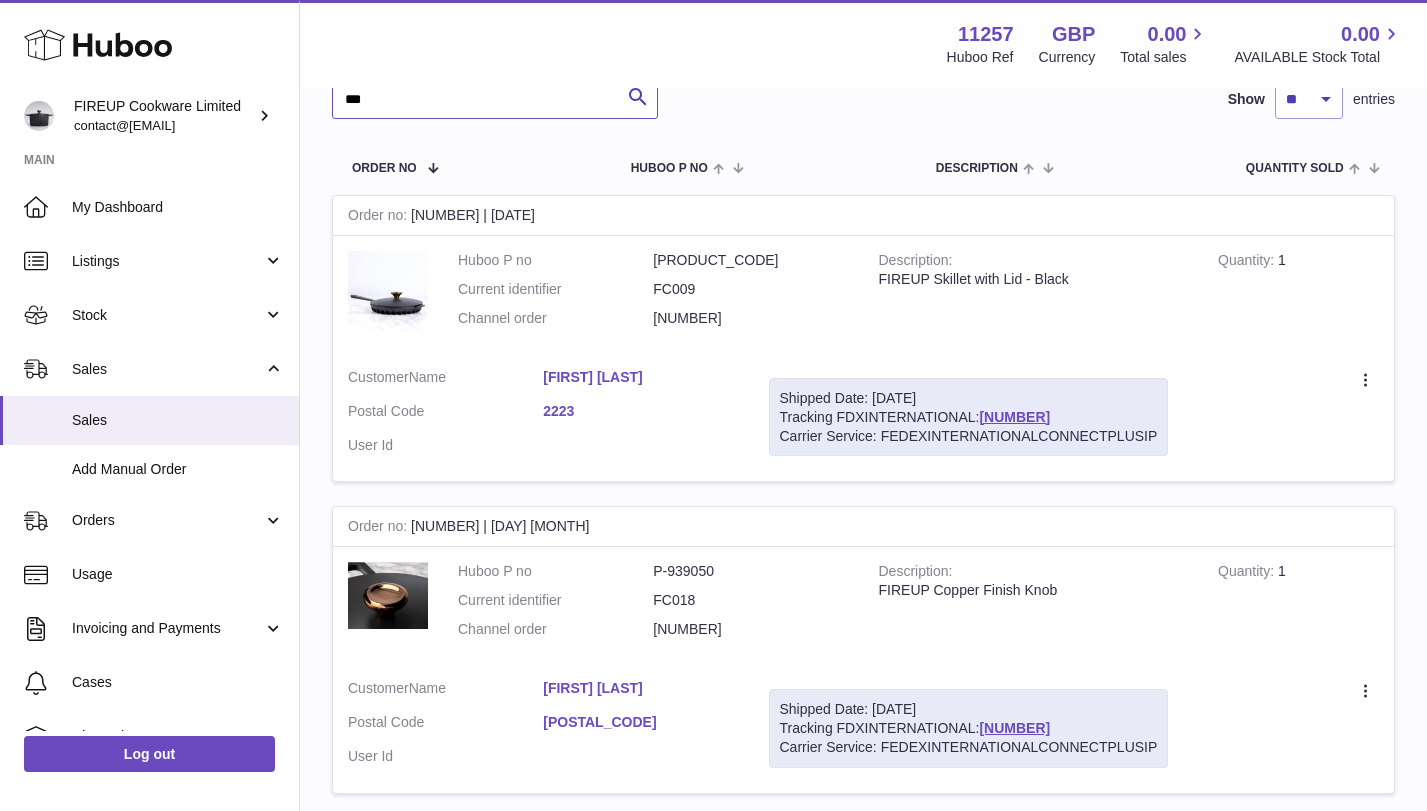 scroll, scrollTop: 0, scrollLeft: 0, axis: both 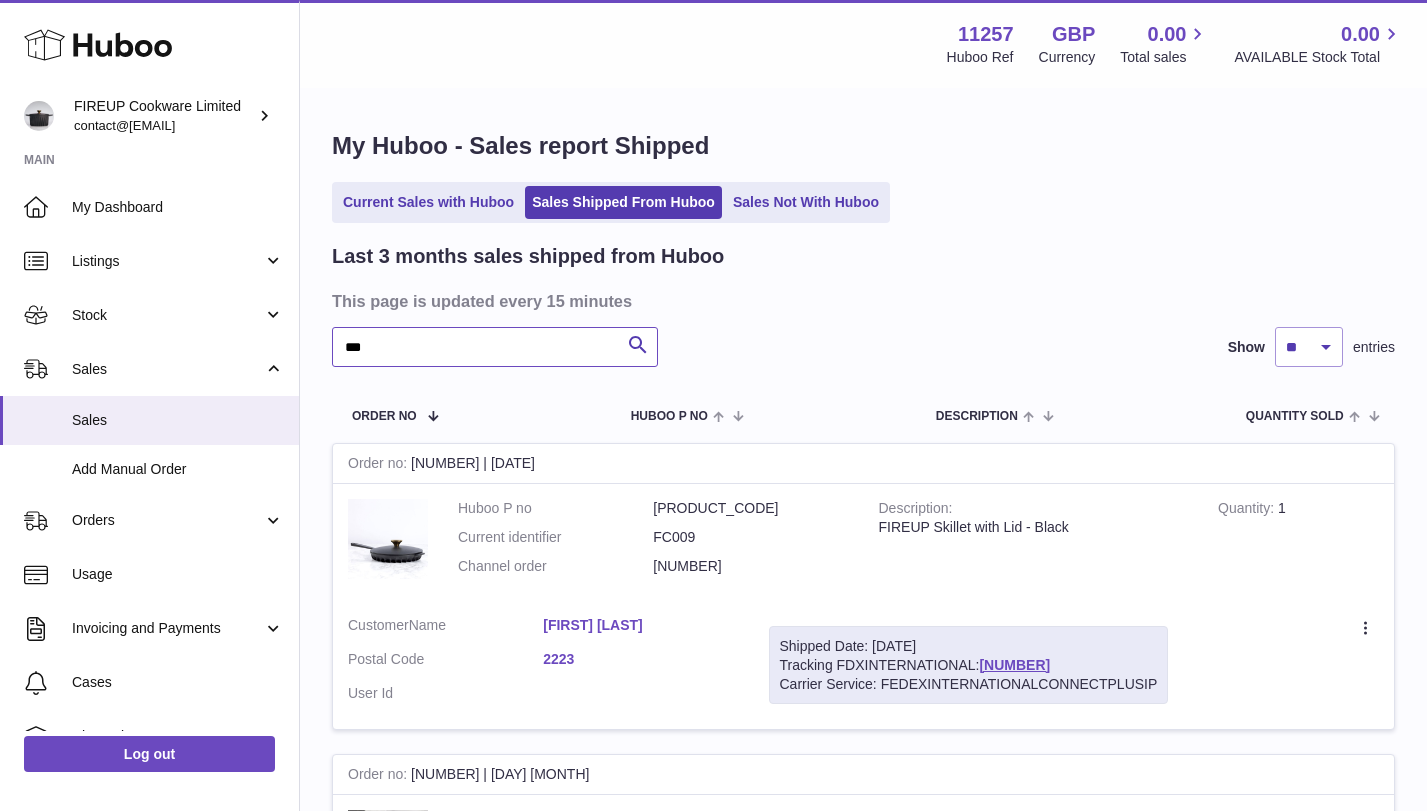 click on "***" at bounding box center [495, 347] 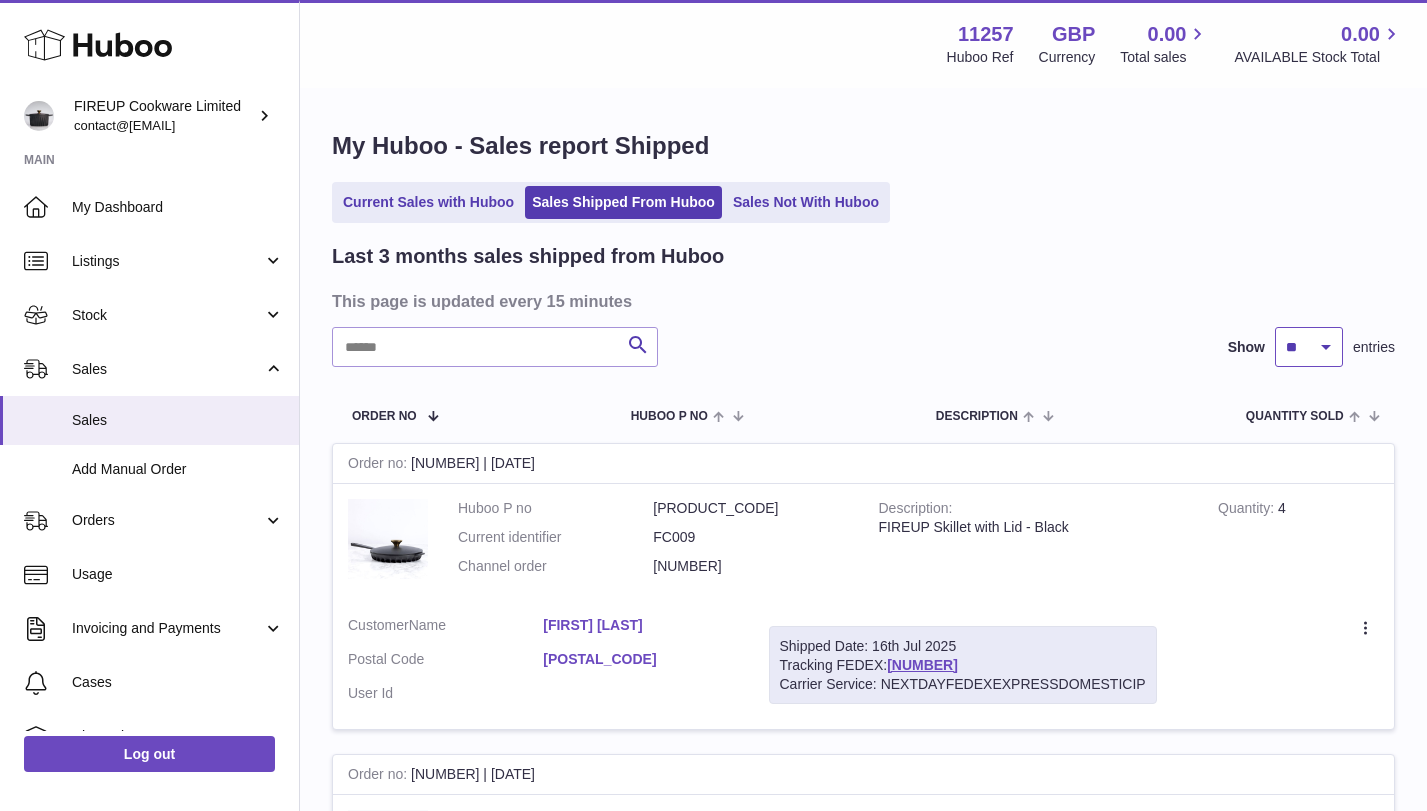 click on "** ** **" at bounding box center (1309, 347) 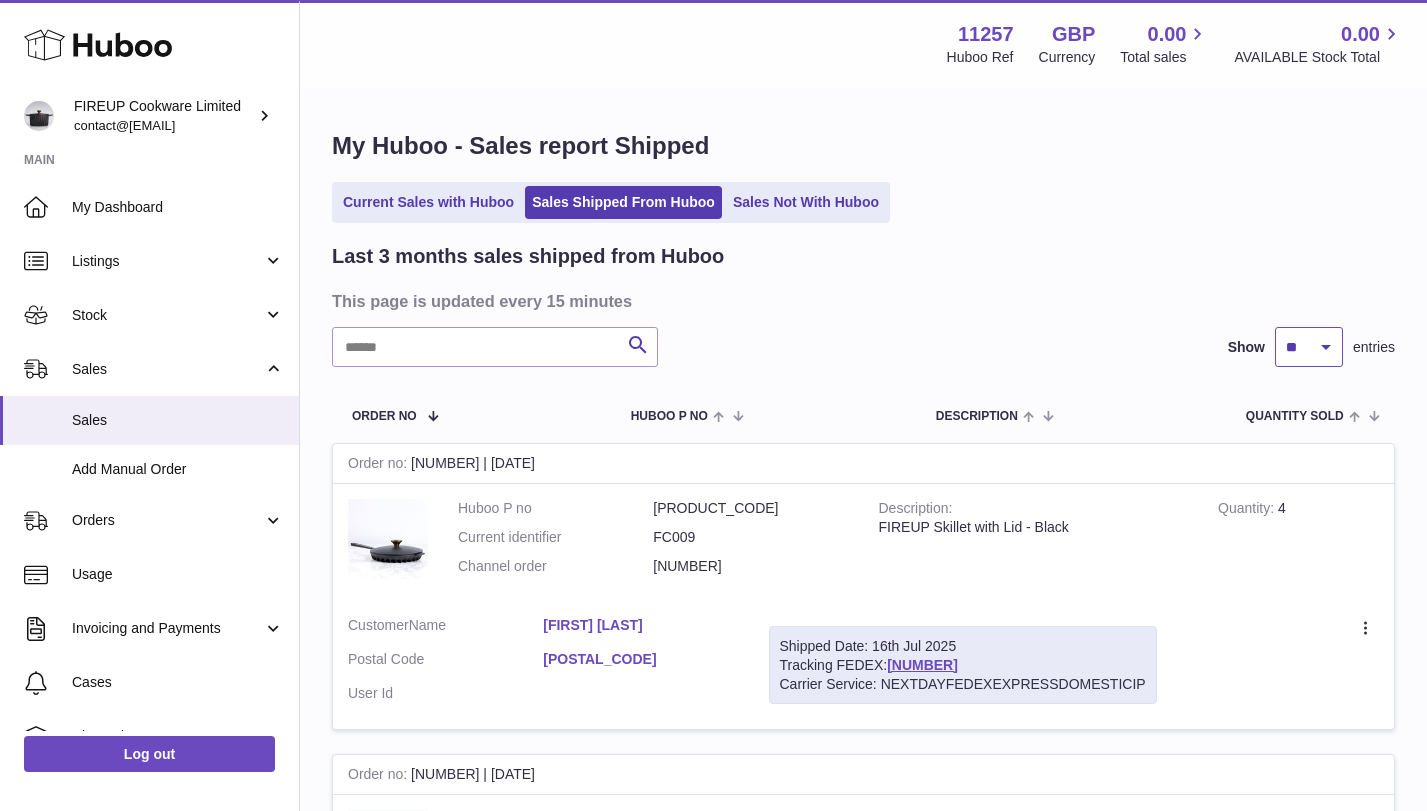 select on "**" 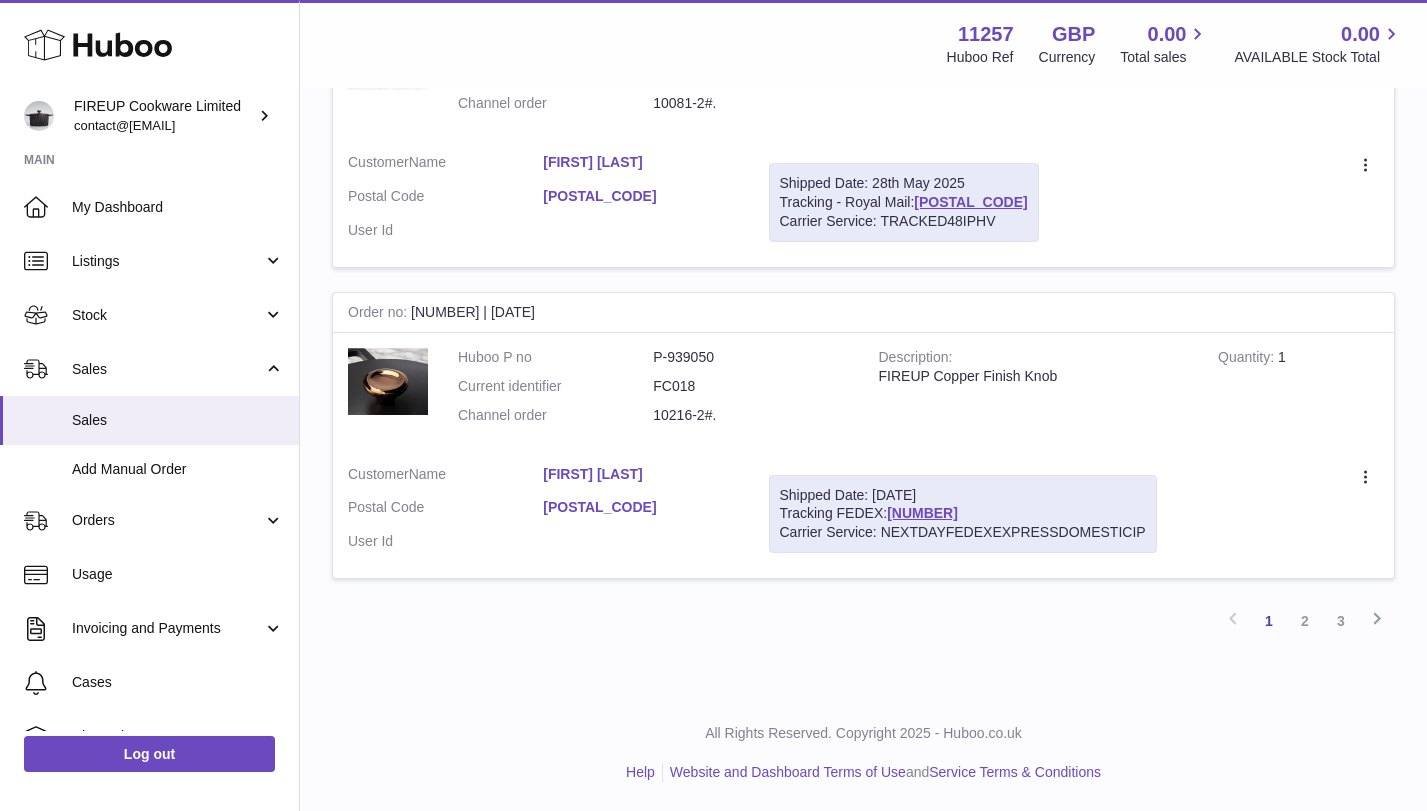 scroll, scrollTop: 15407, scrollLeft: 0, axis: vertical 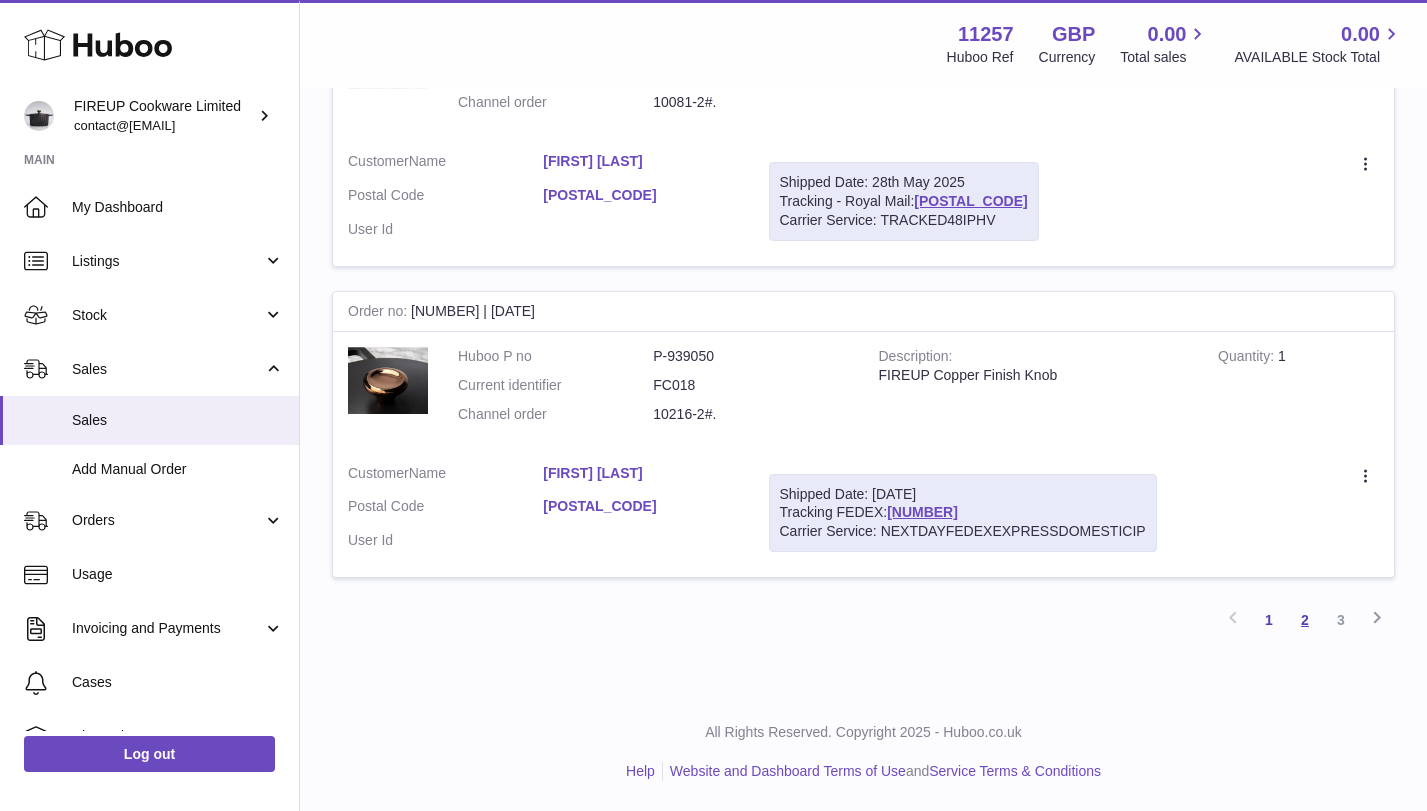 click on "2" at bounding box center (1305, 620) 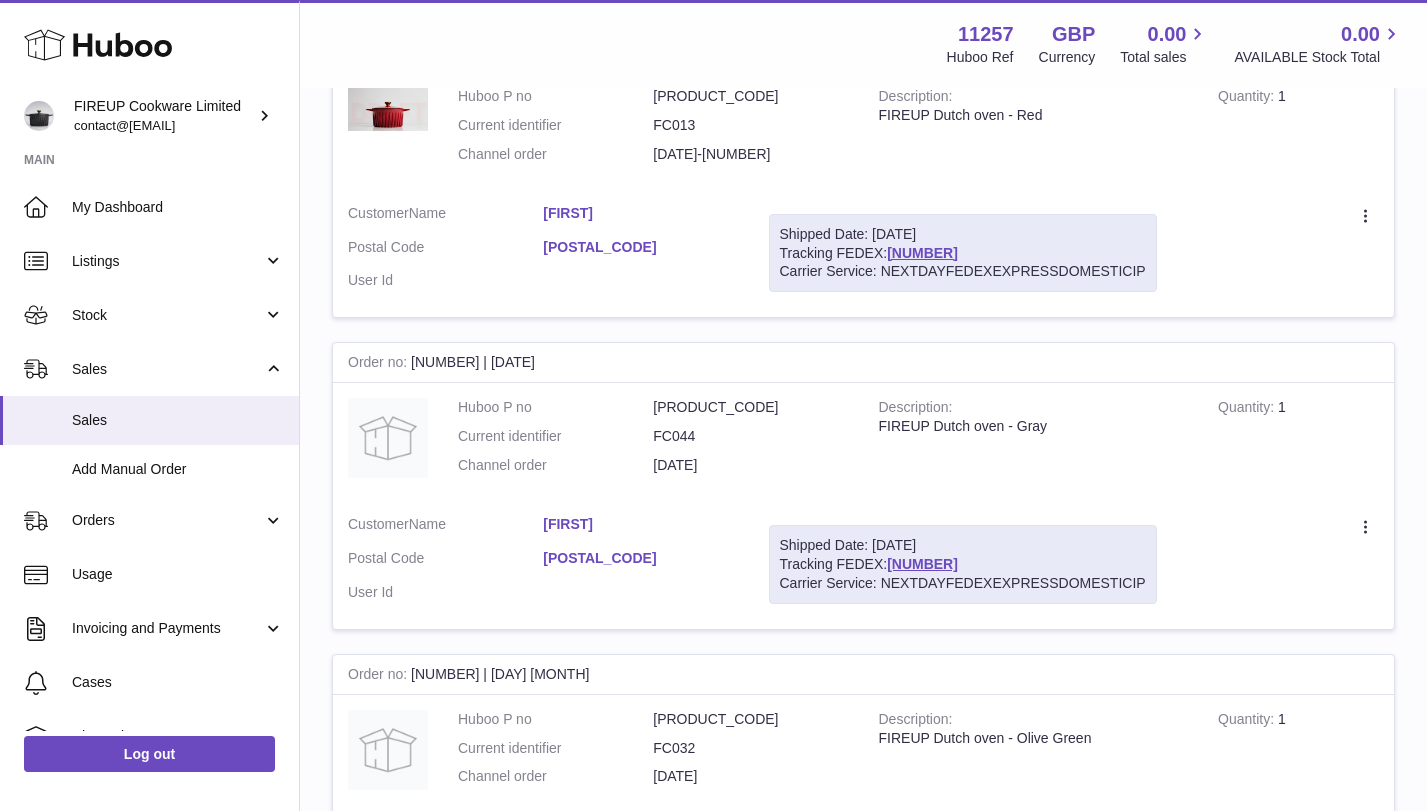scroll, scrollTop: 15448, scrollLeft: 0, axis: vertical 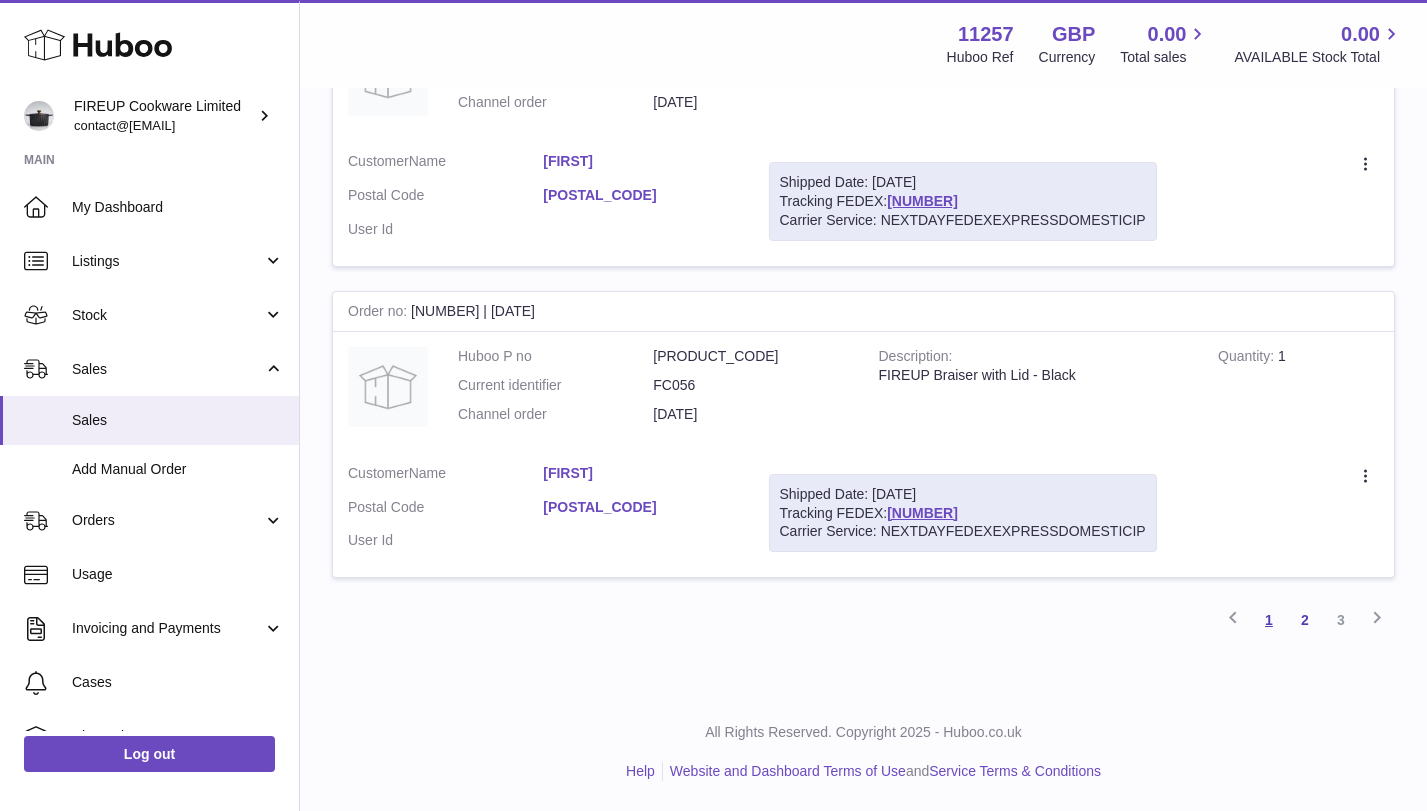 click on "1" at bounding box center [1269, 620] 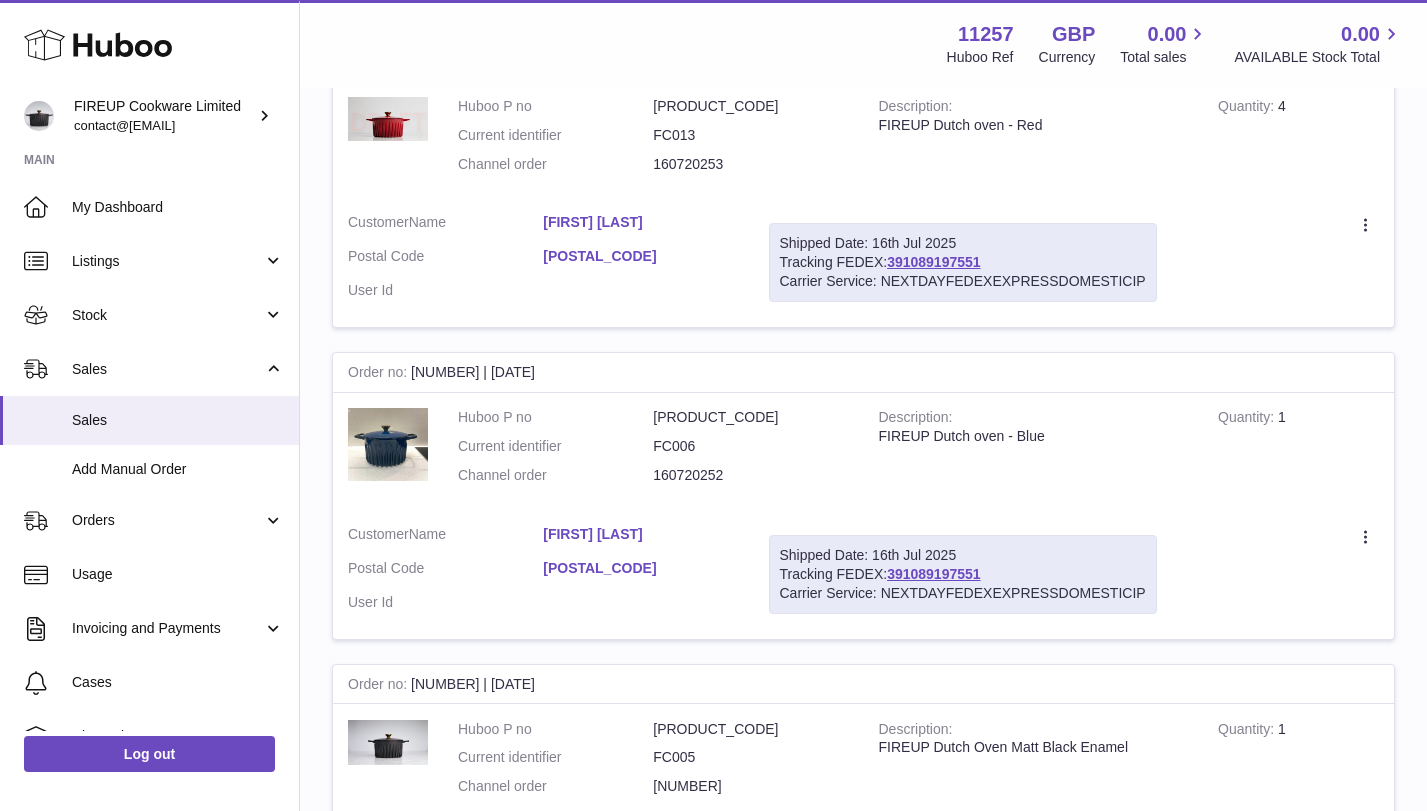 scroll, scrollTop: 0, scrollLeft: 0, axis: both 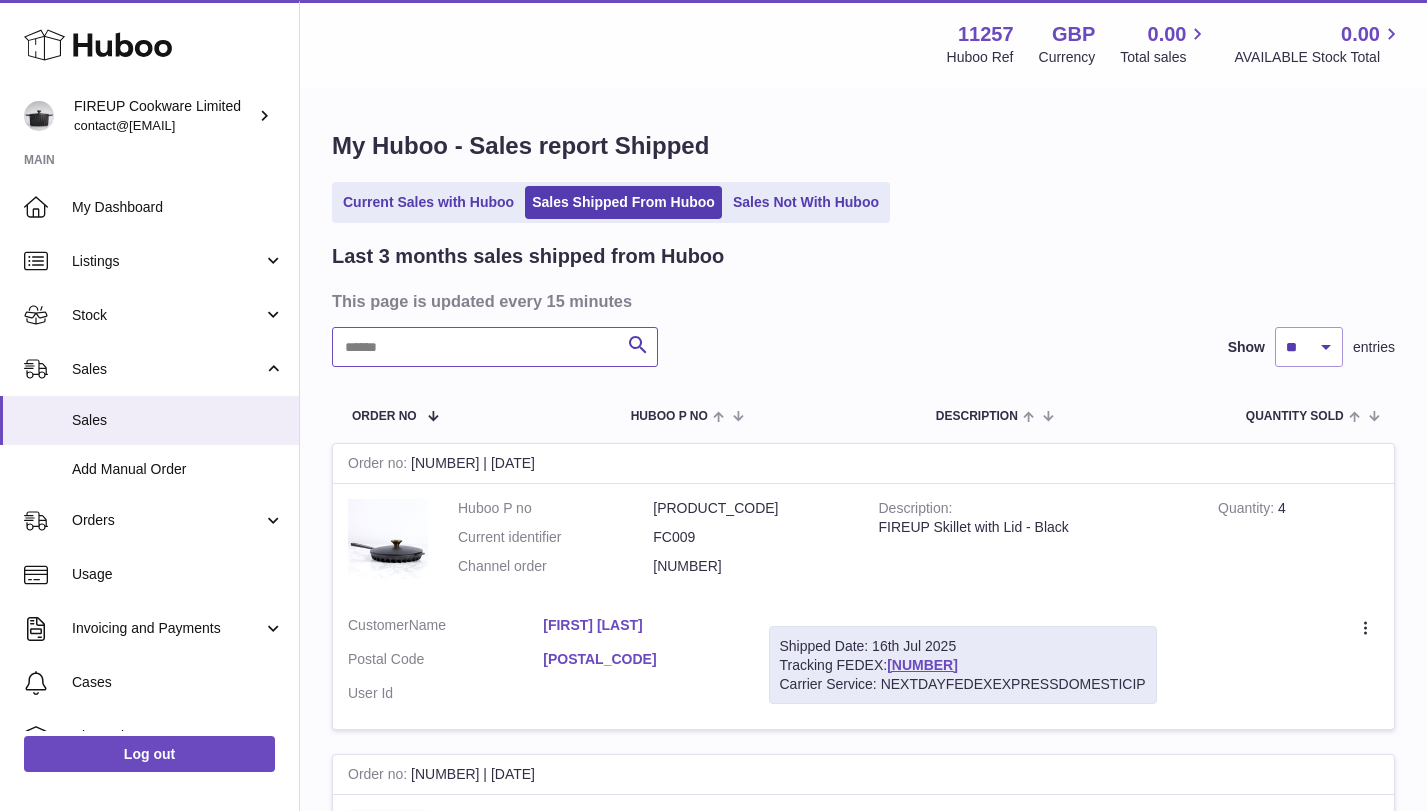 click at bounding box center [495, 347] 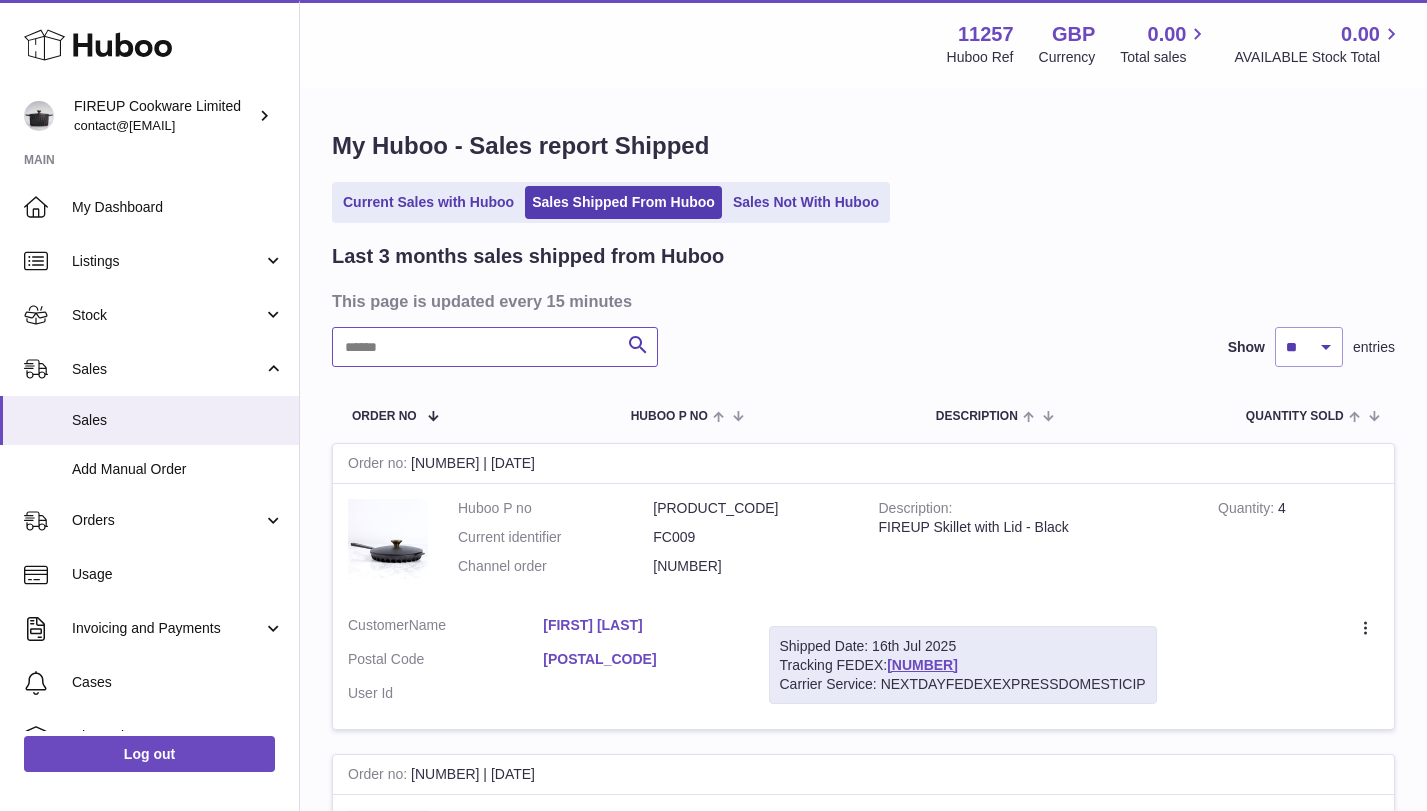 paste on "**********" 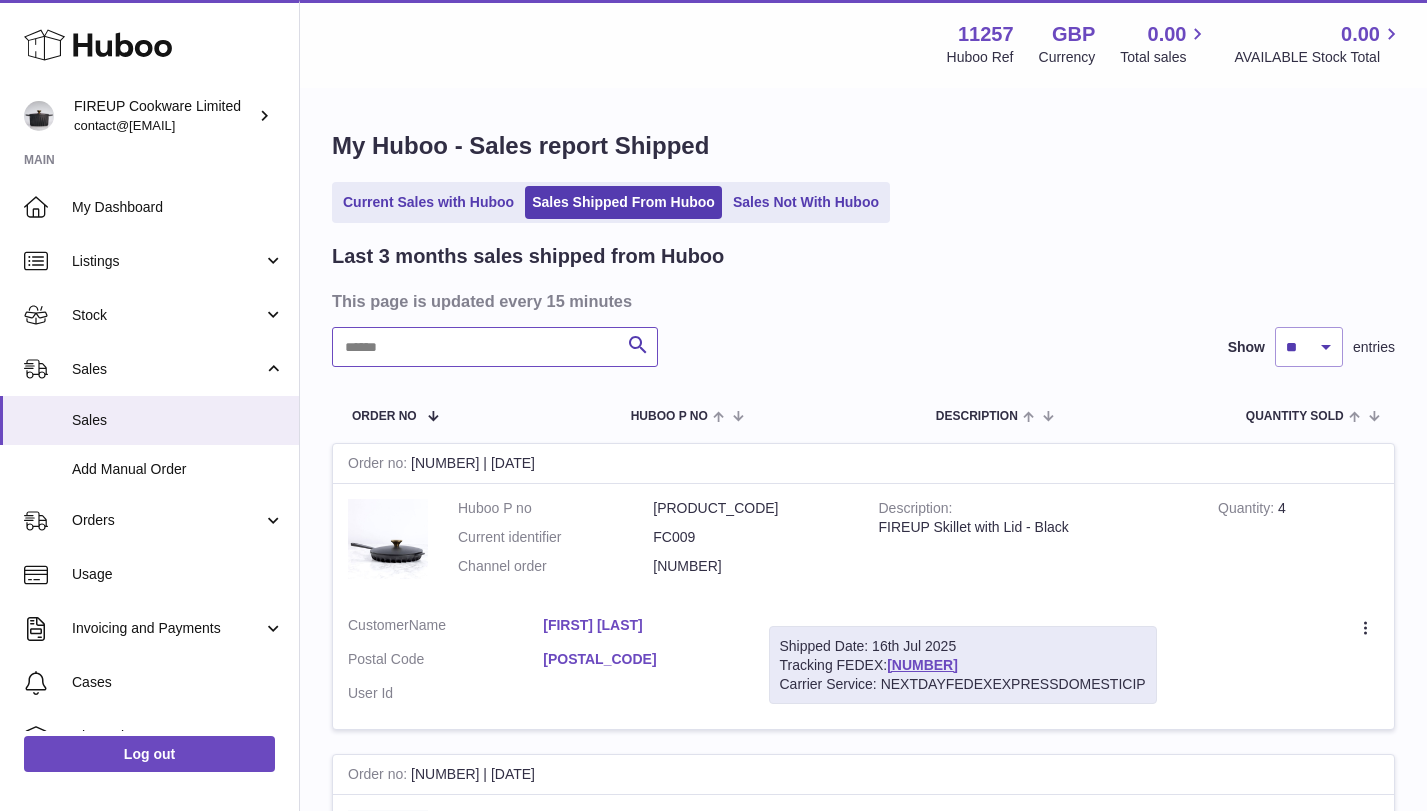 type on "**********" 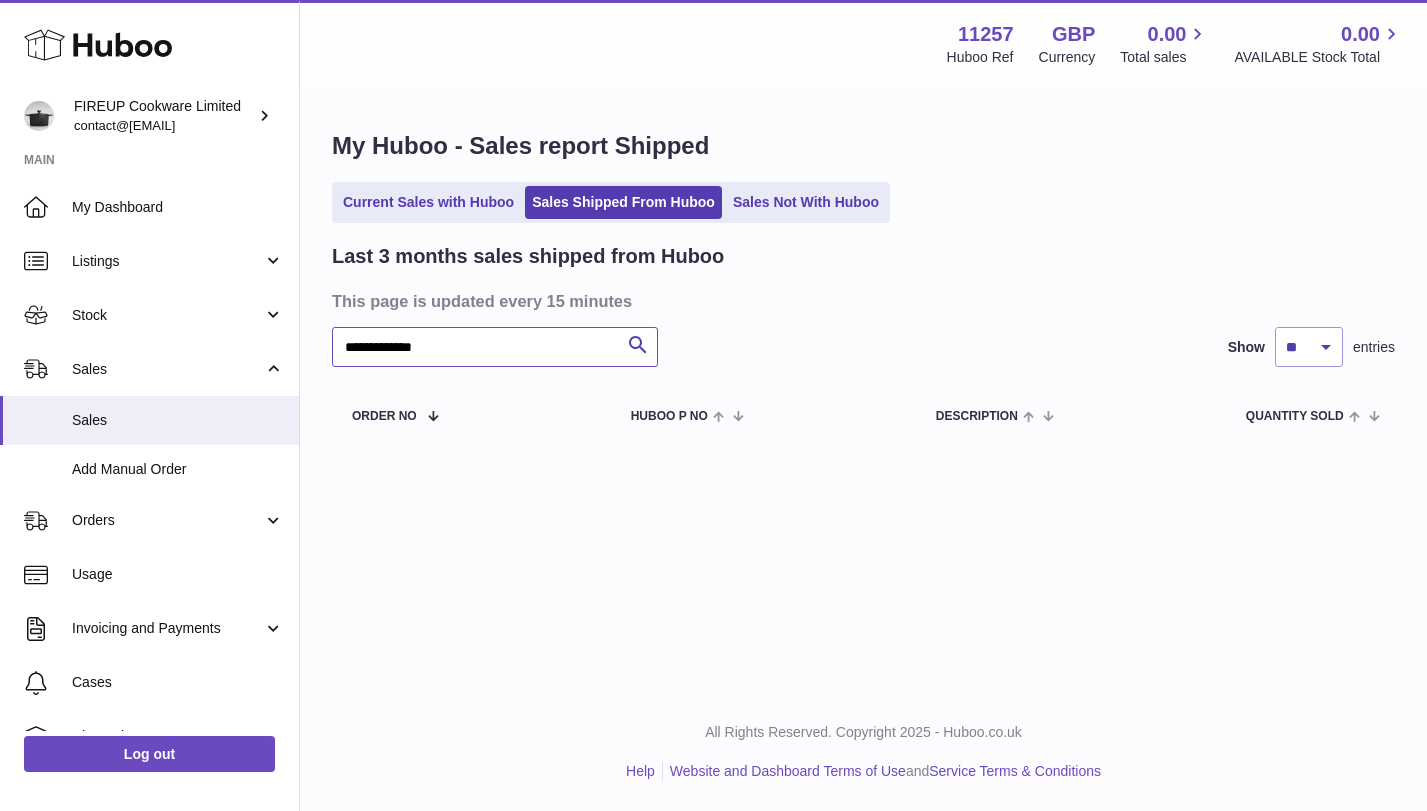 click on "**********" at bounding box center [495, 347] 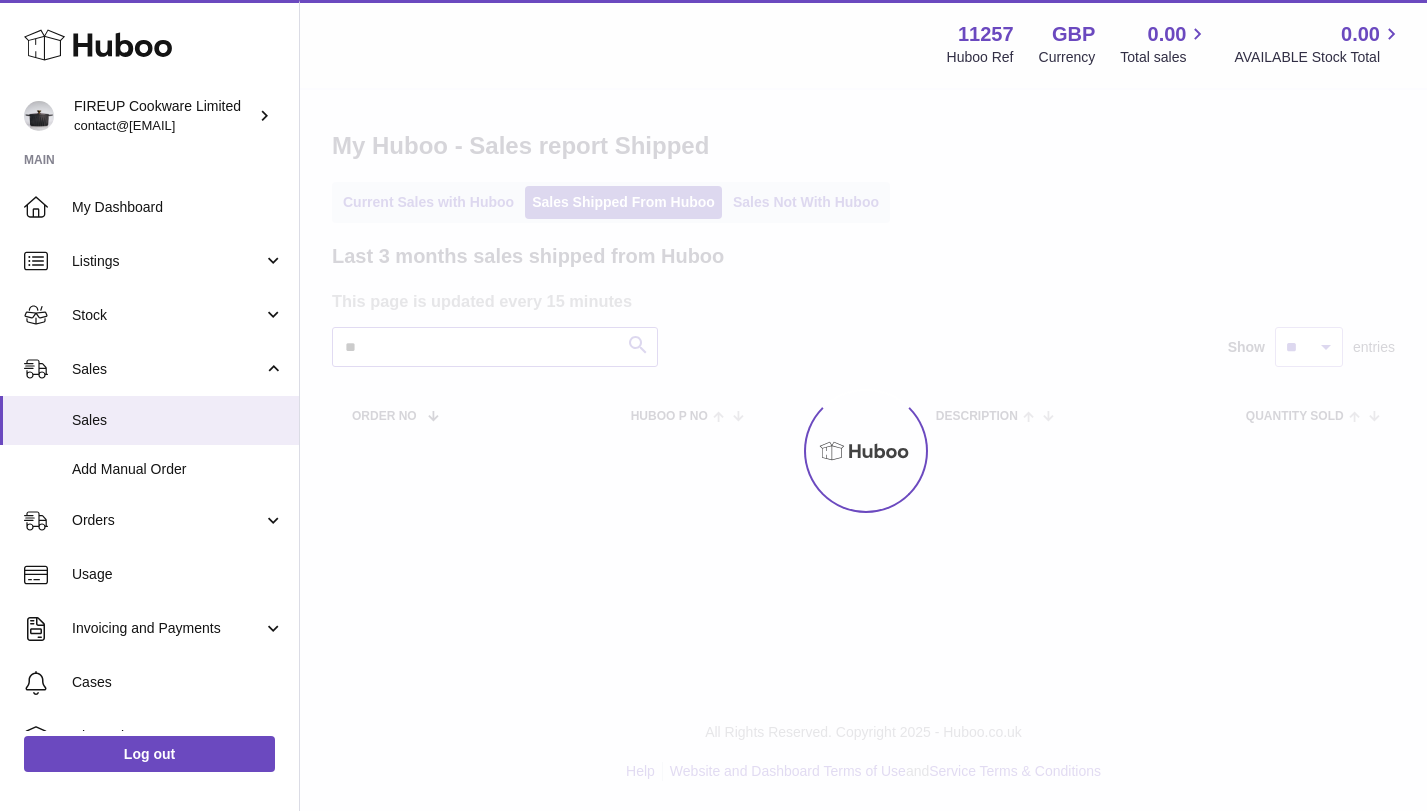type on "*" 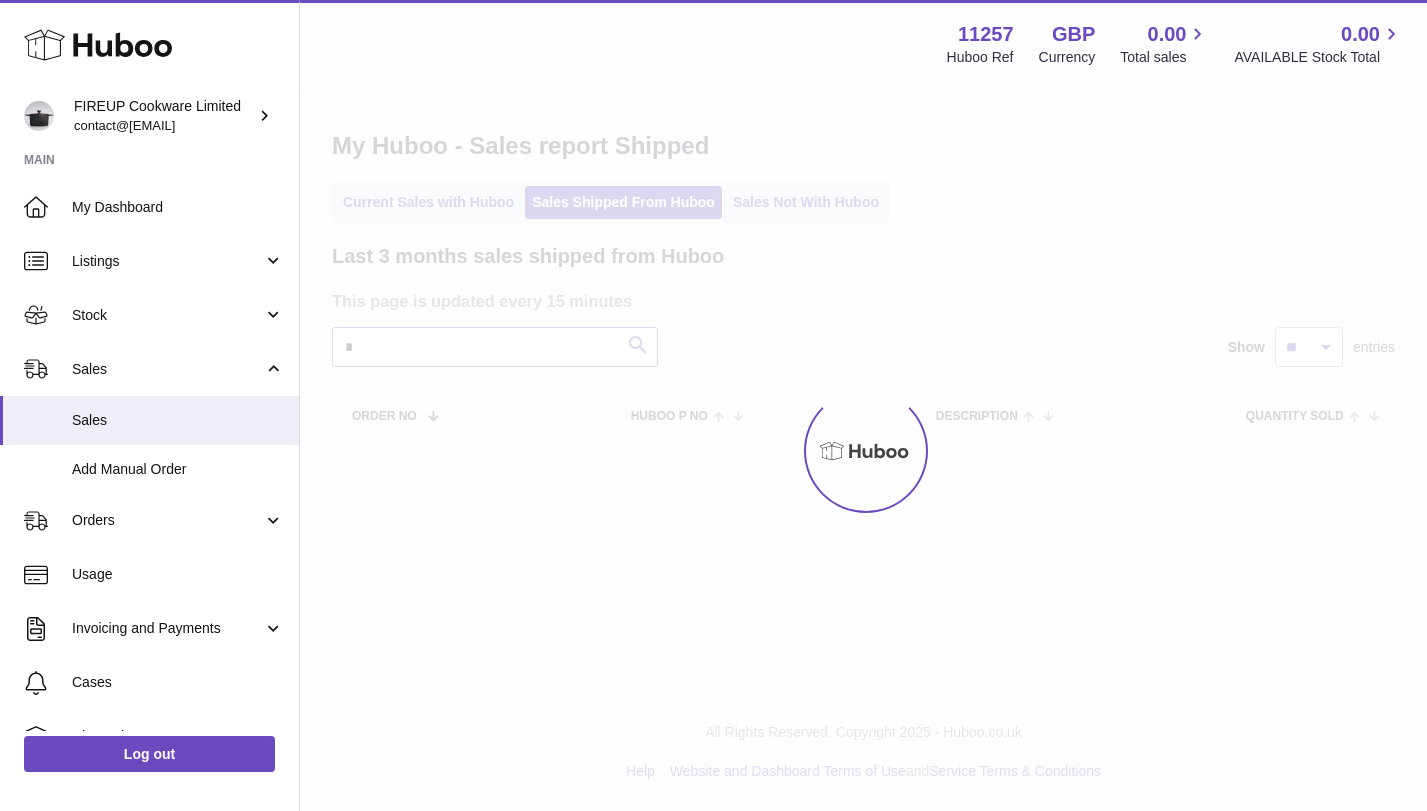 type 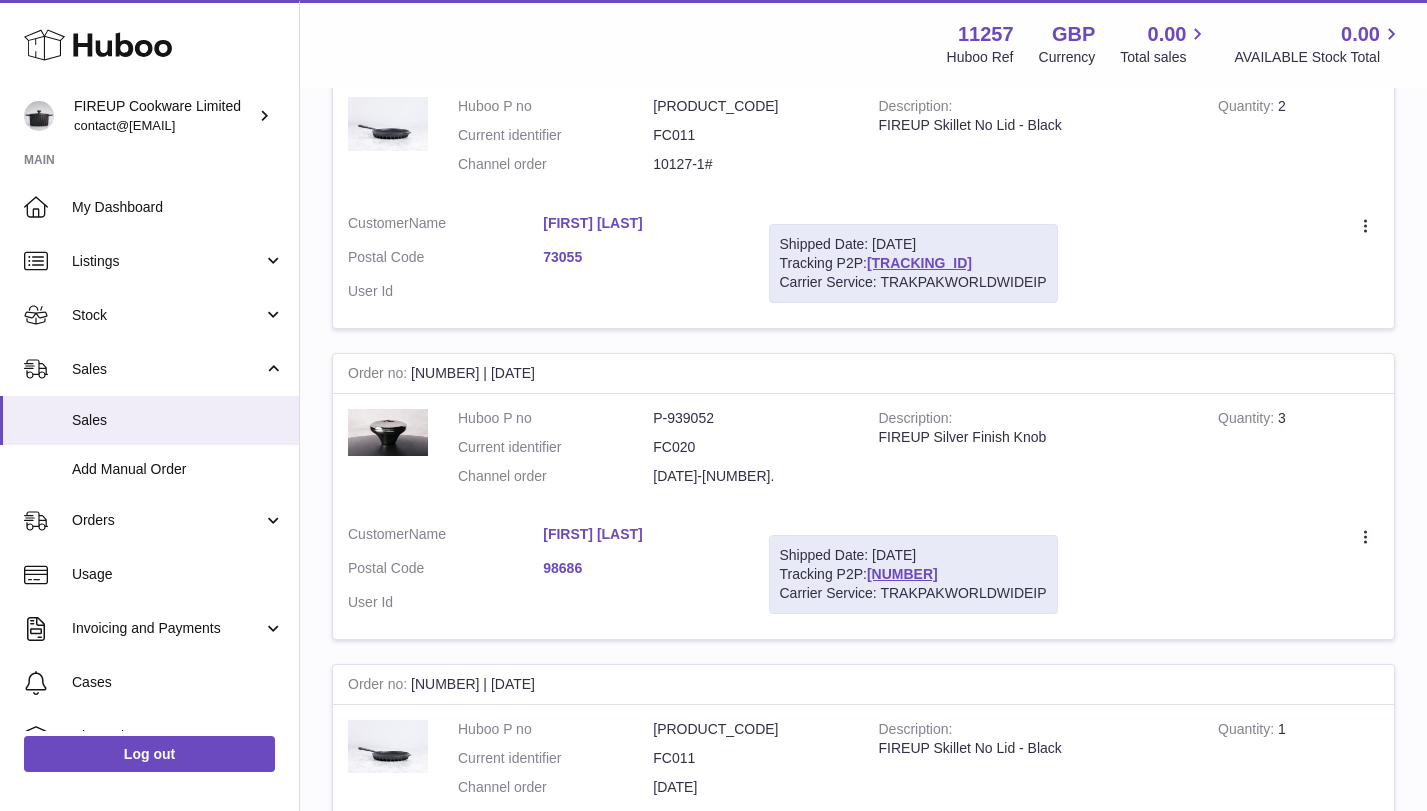 scroll, scrollTop: 13480, scrollLeft: 0, axis: vertical 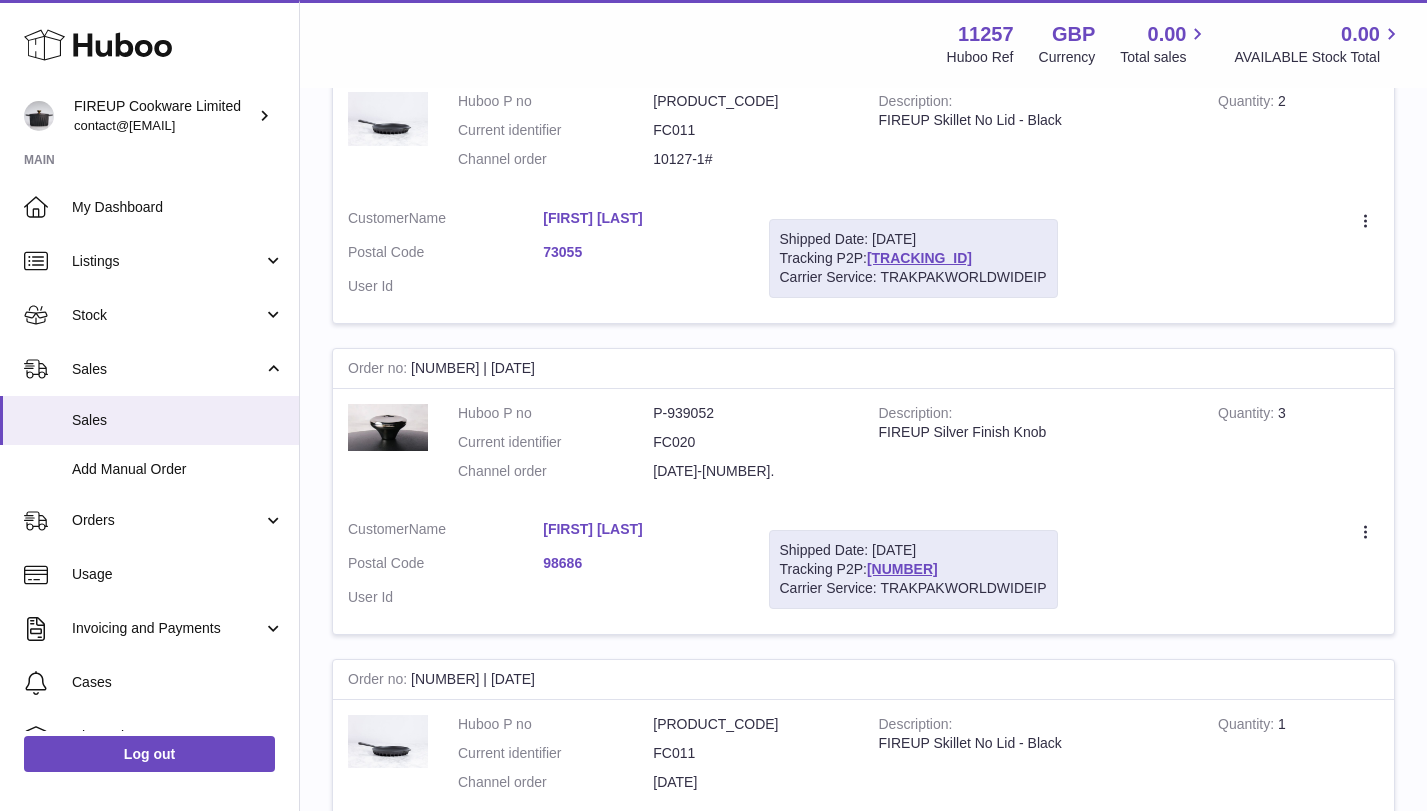click on "[FIRST] [LAST]" at bounding box center [640, 529] 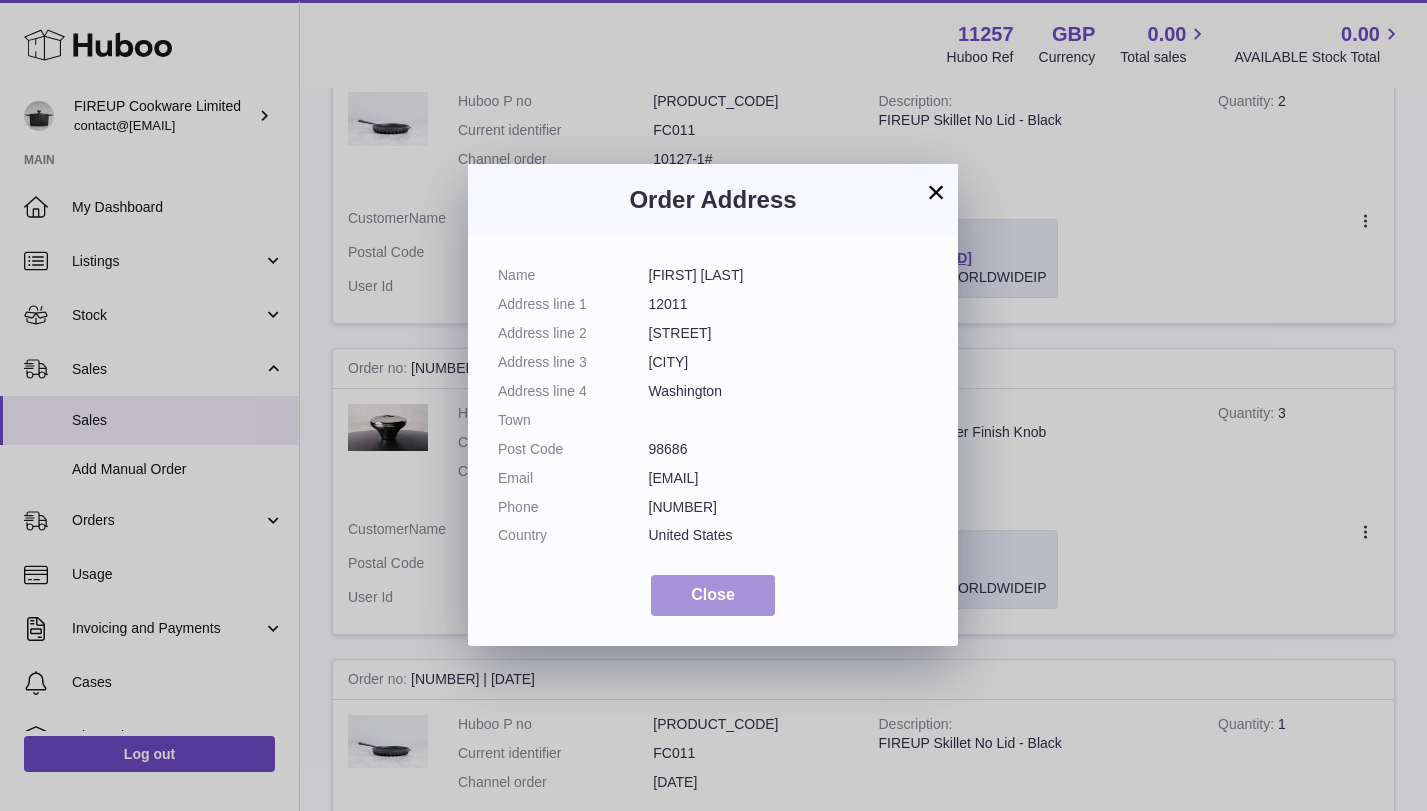 click on "Close" at bounding box center (713, 594) 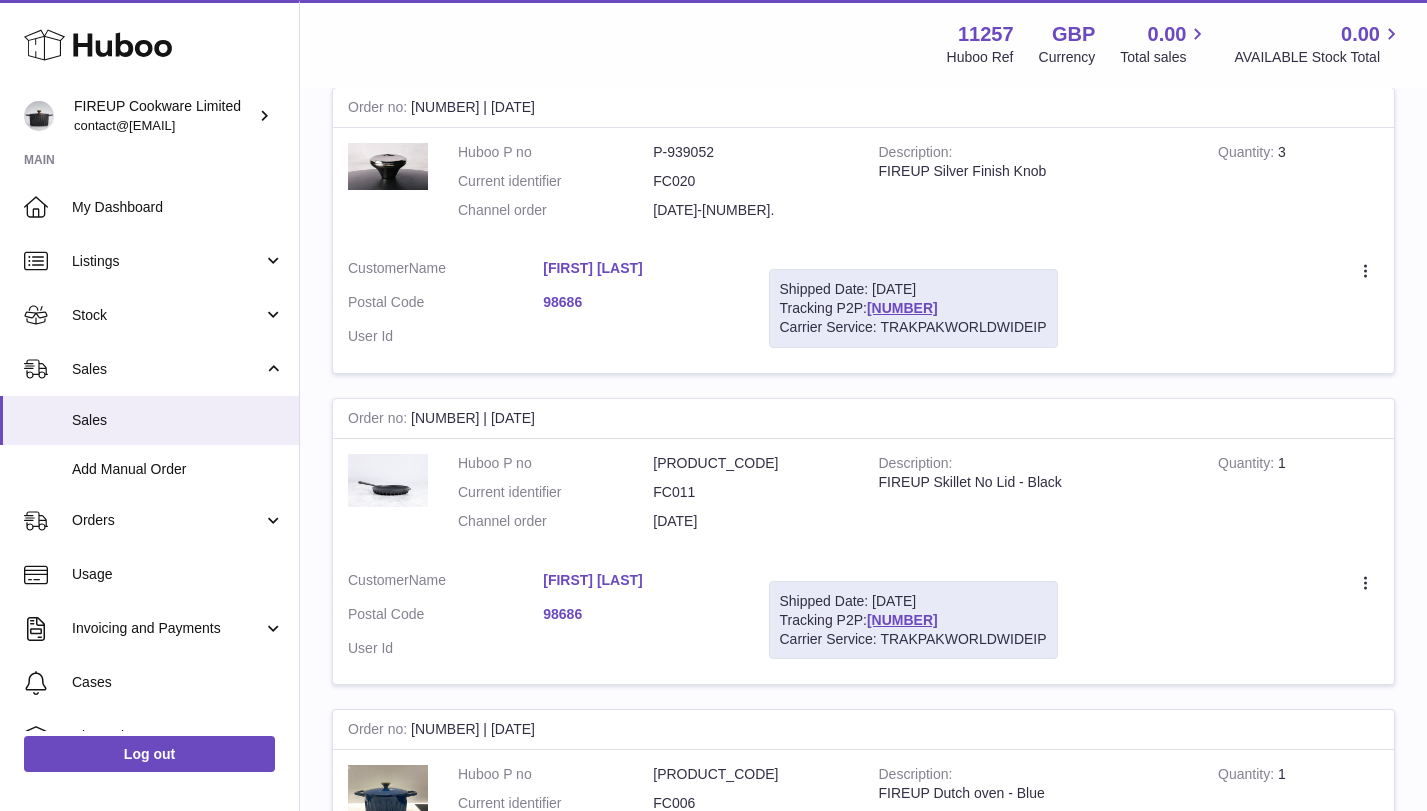 scroll, scrollTop: 13743, scrollLeft: 0, axis: vertical 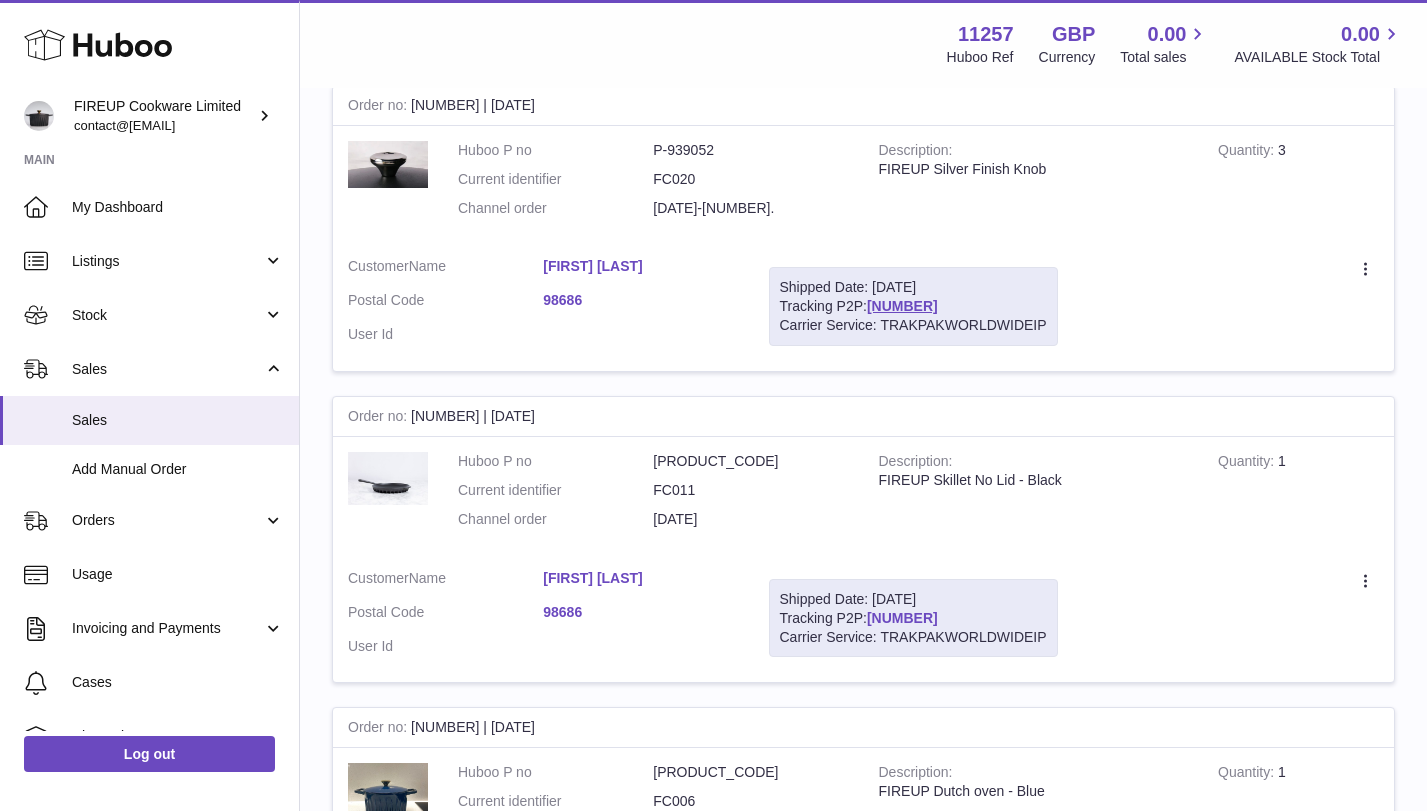 click on "[NUMBER]" at bounding box center (902, 618) 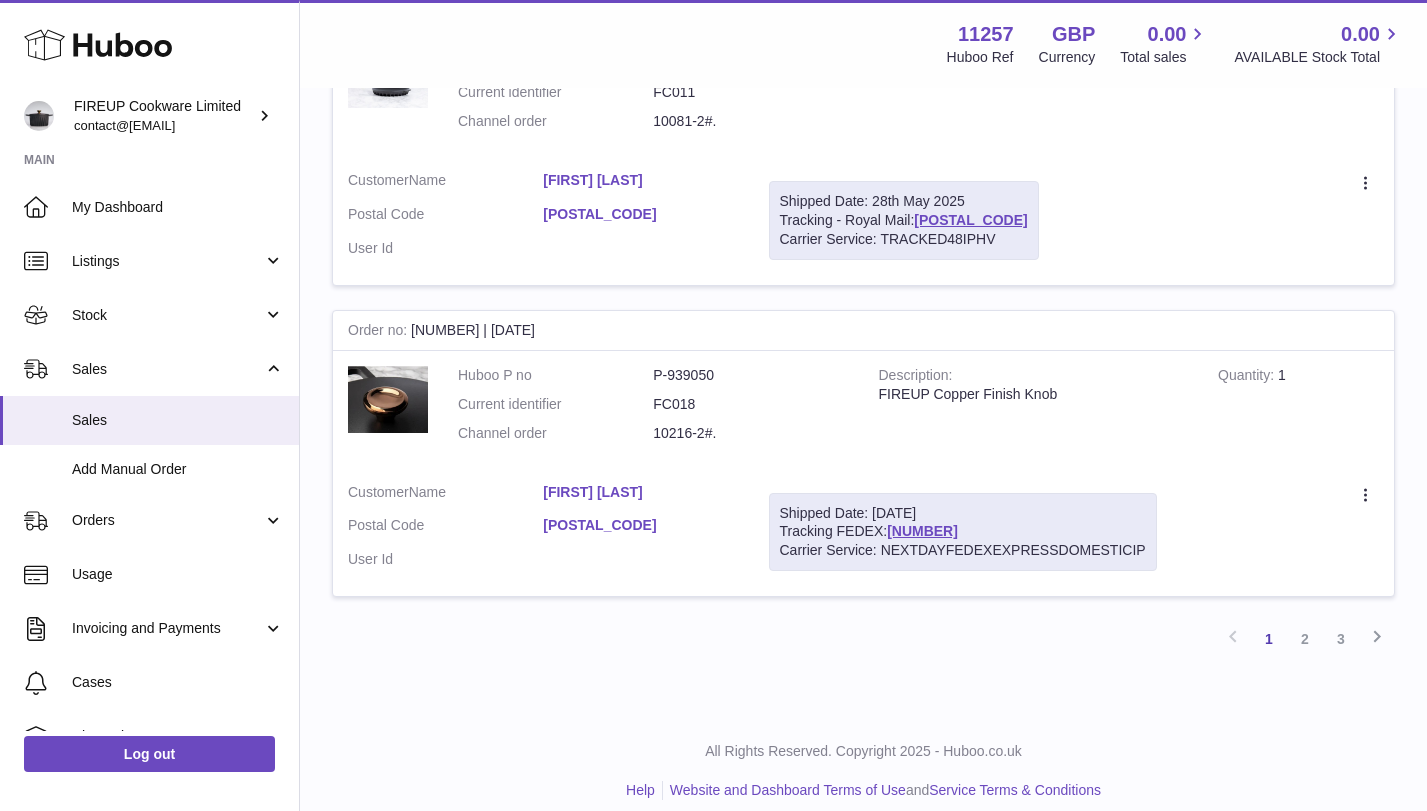 scroll, scrollTop: 15396, scrollLeft: 0, axis: vertical 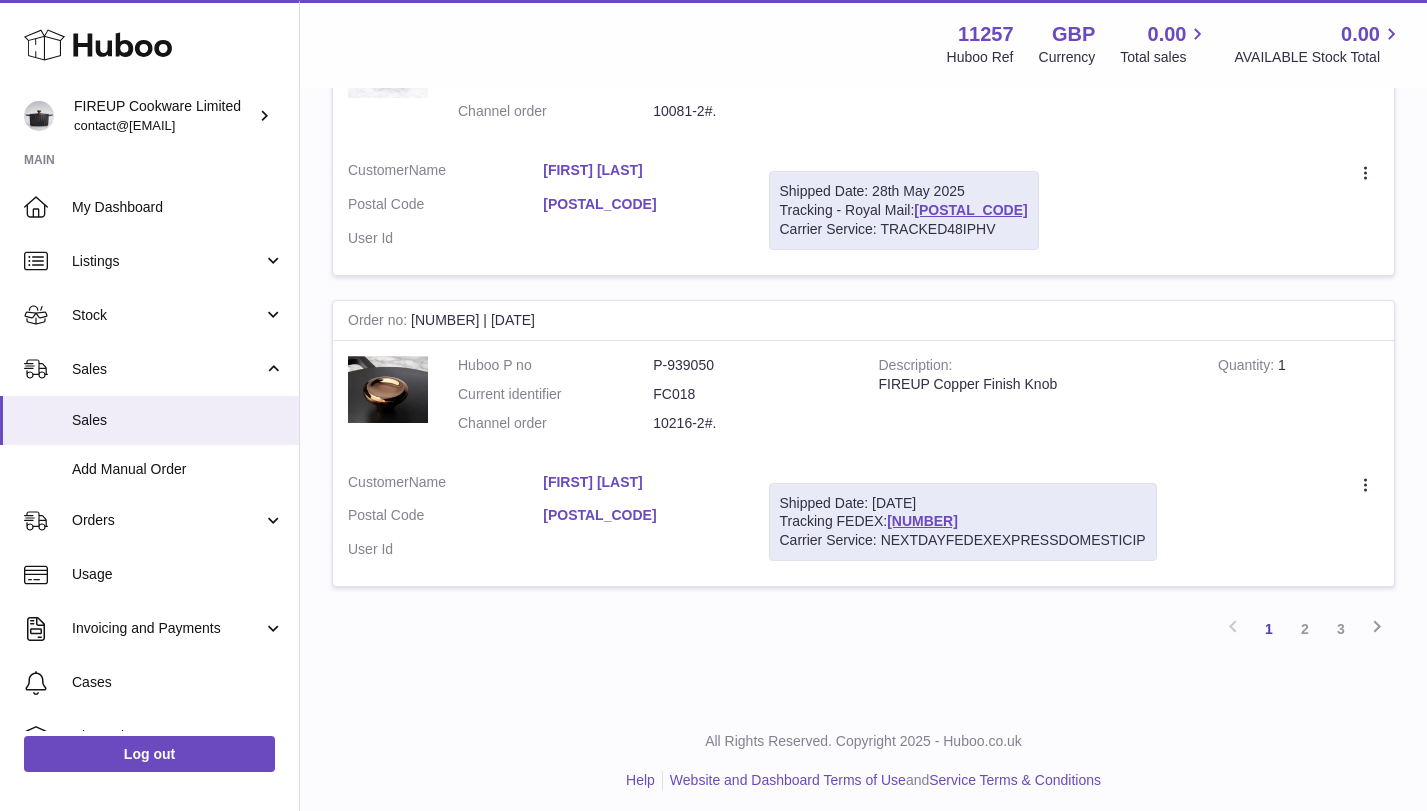 click on "[FIRST] [LAST]" at bounding box center [640, 482] 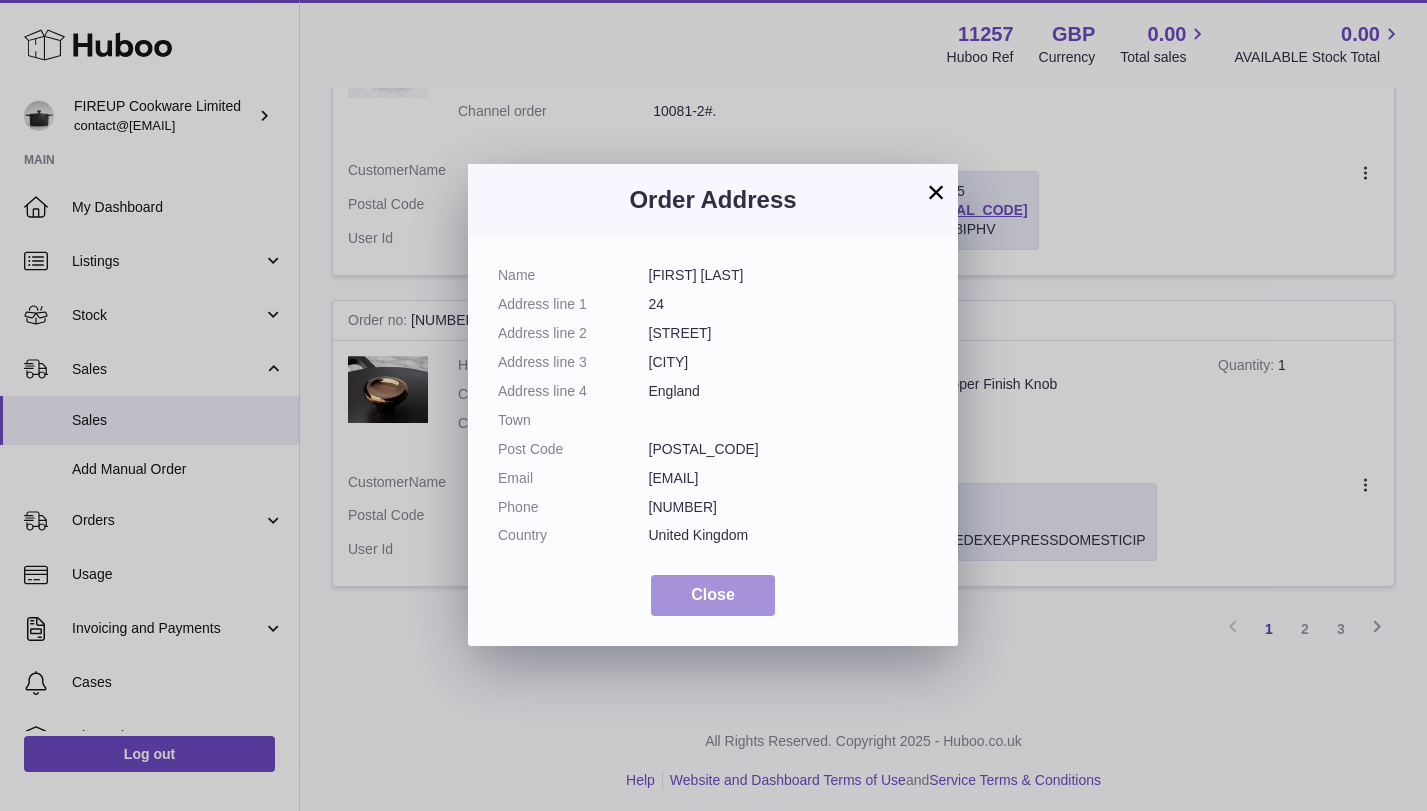 click on "Close" at bounding box center (713, 594) 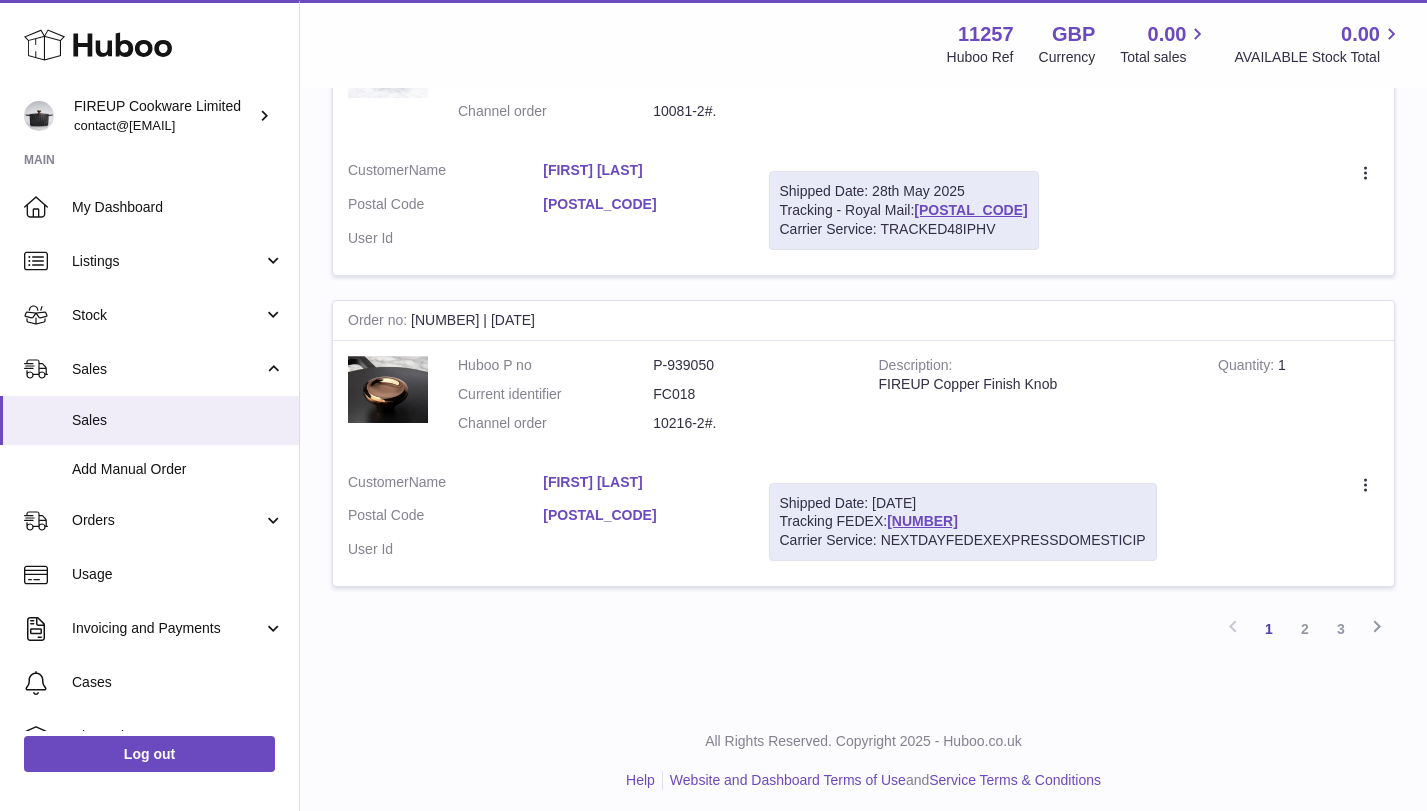 click on "[FIRST] [LAST]" at bounding box center (640, 482) 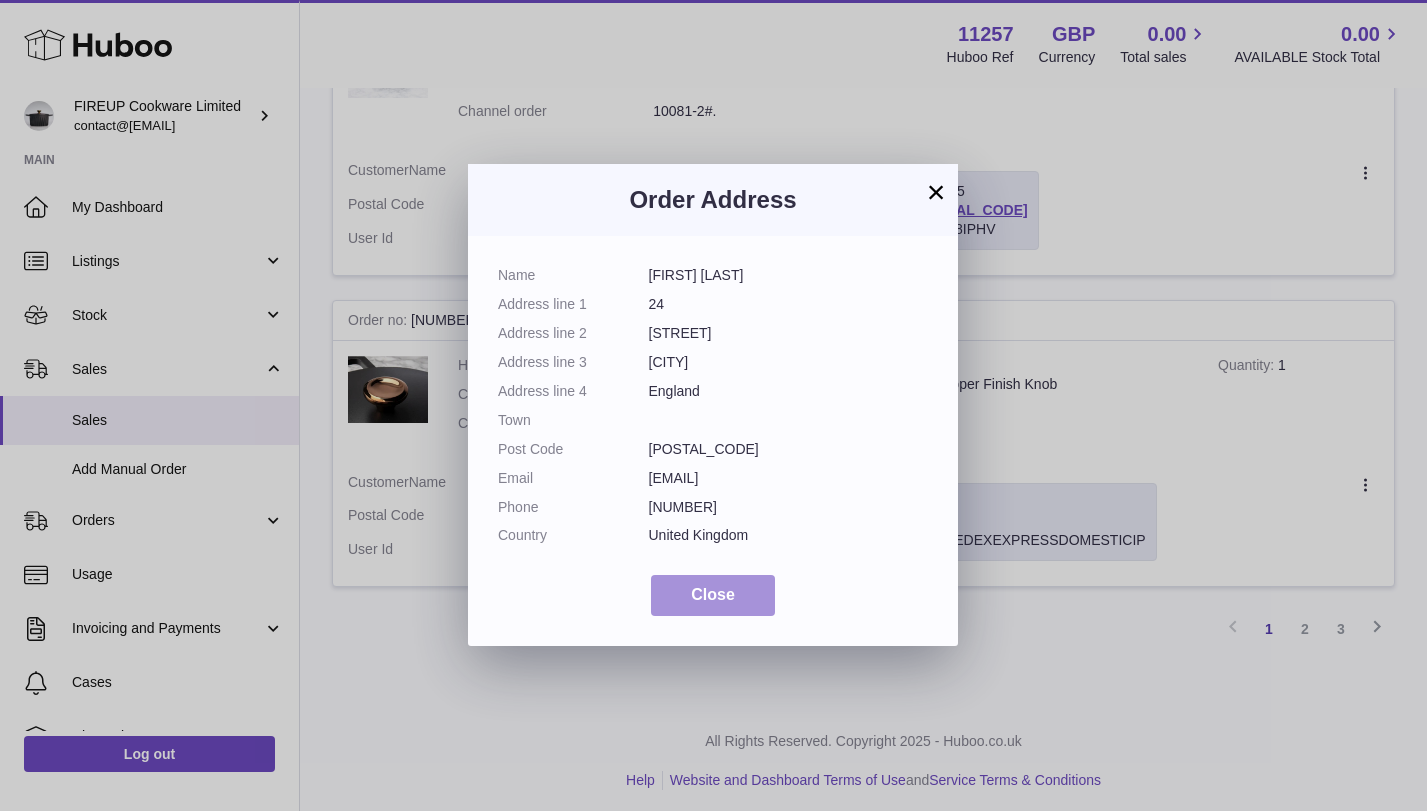 click on "Close" at bounding box center [713, 595] 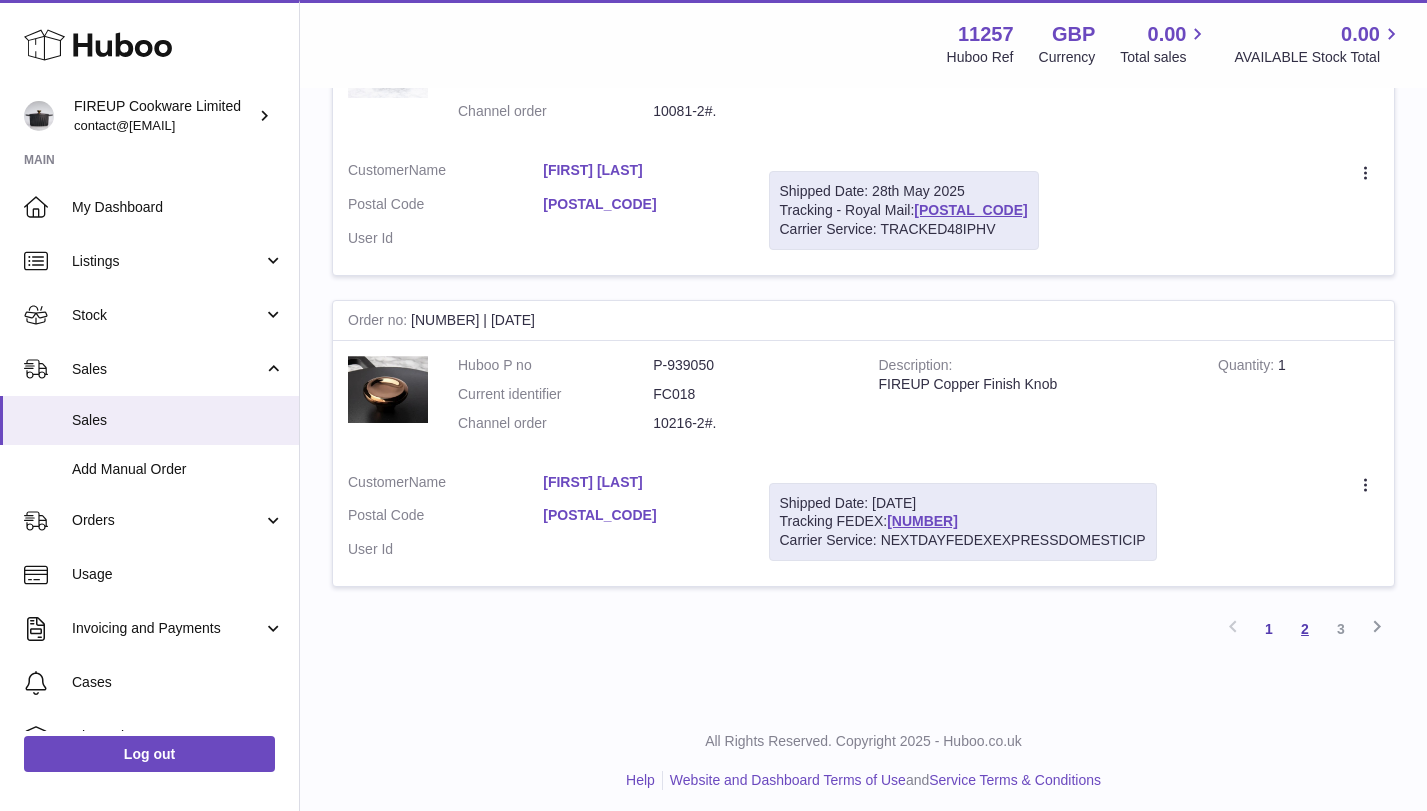 click on "2" at bounding box center (1305, 629) 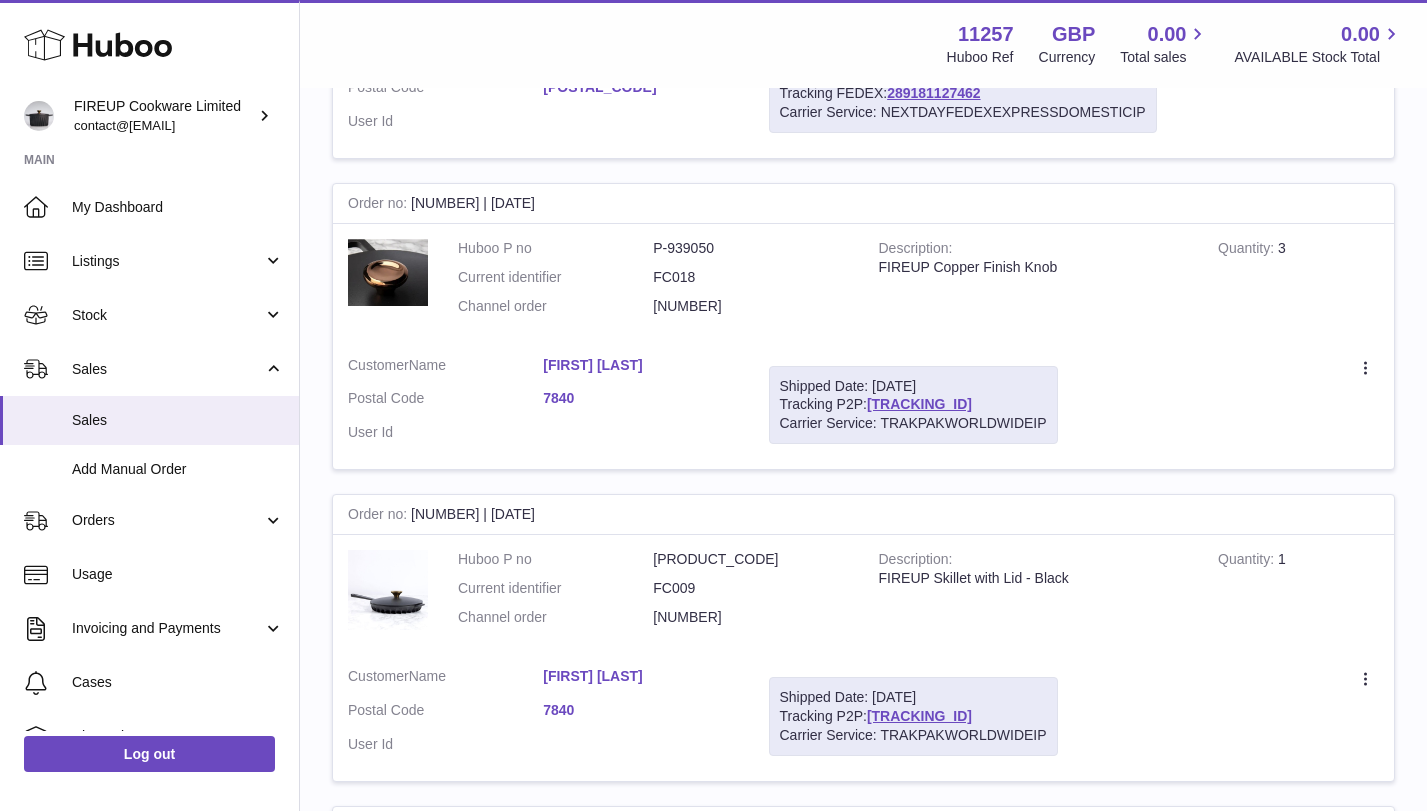 scroll, scrollTop: 1833, scrollLeft: 0, axis: vertical 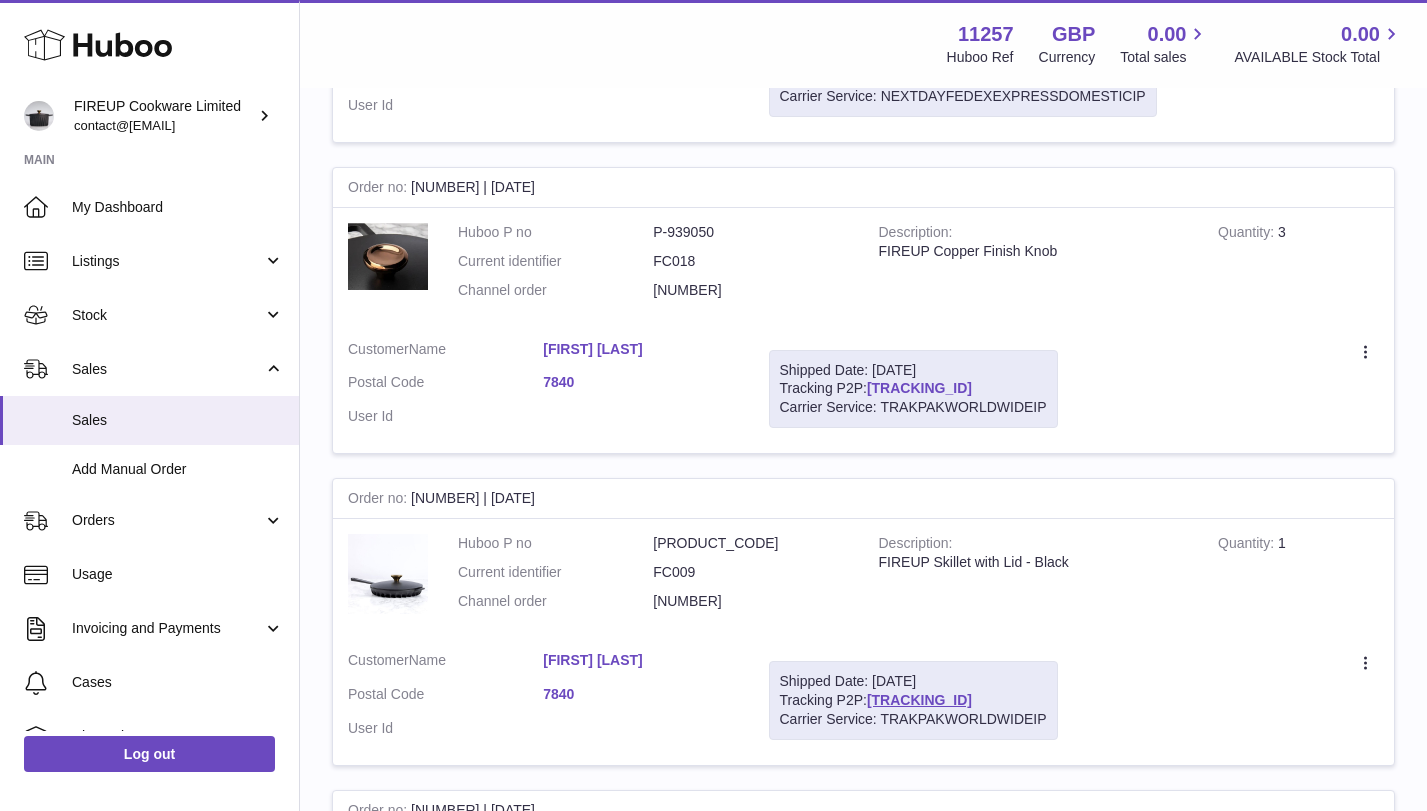 click on "[TRACKING_ID]" at bounding box center (919, 388) 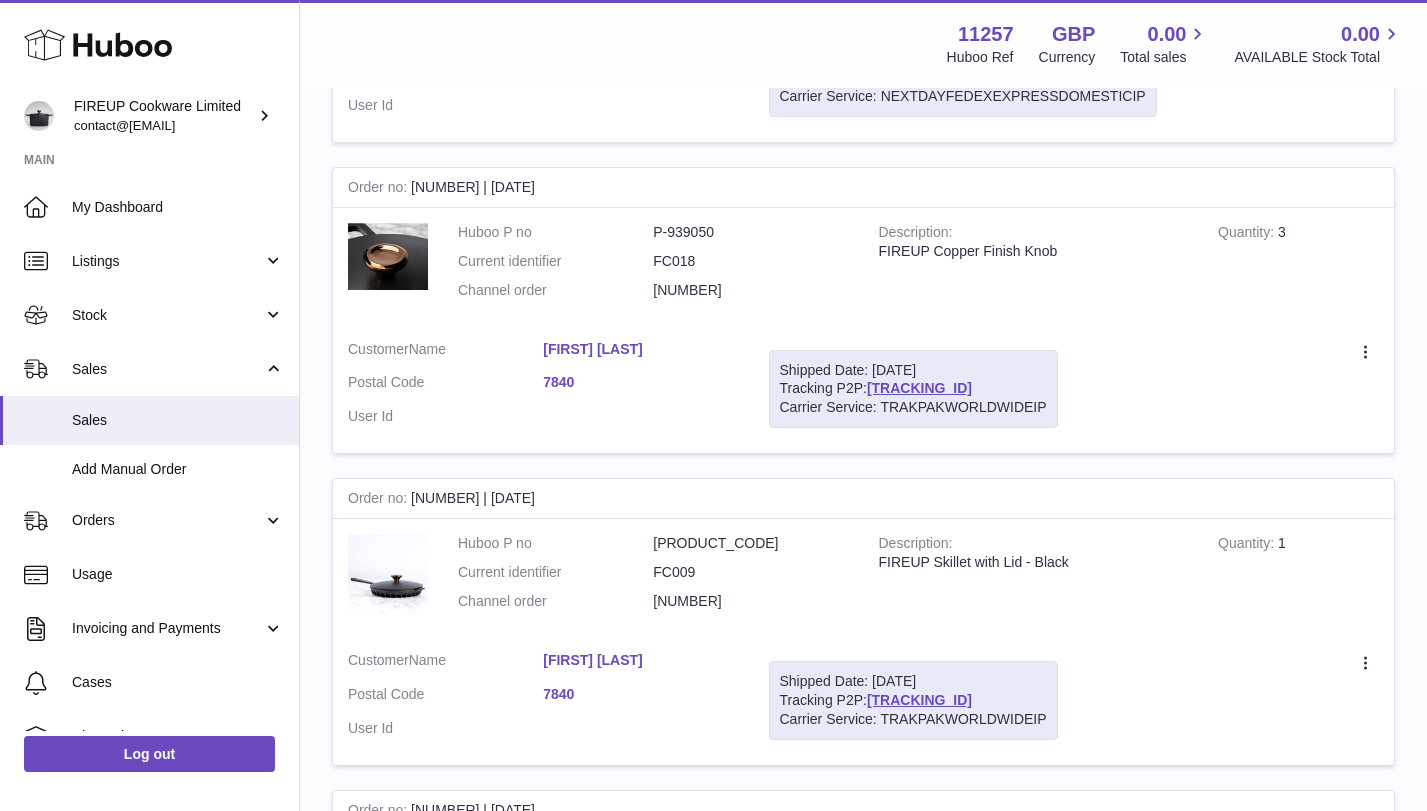 drag, startPoint x: 775, startPoint y: 370, endPoint x: 1048, endPoint y: 424, distance: 278.28943 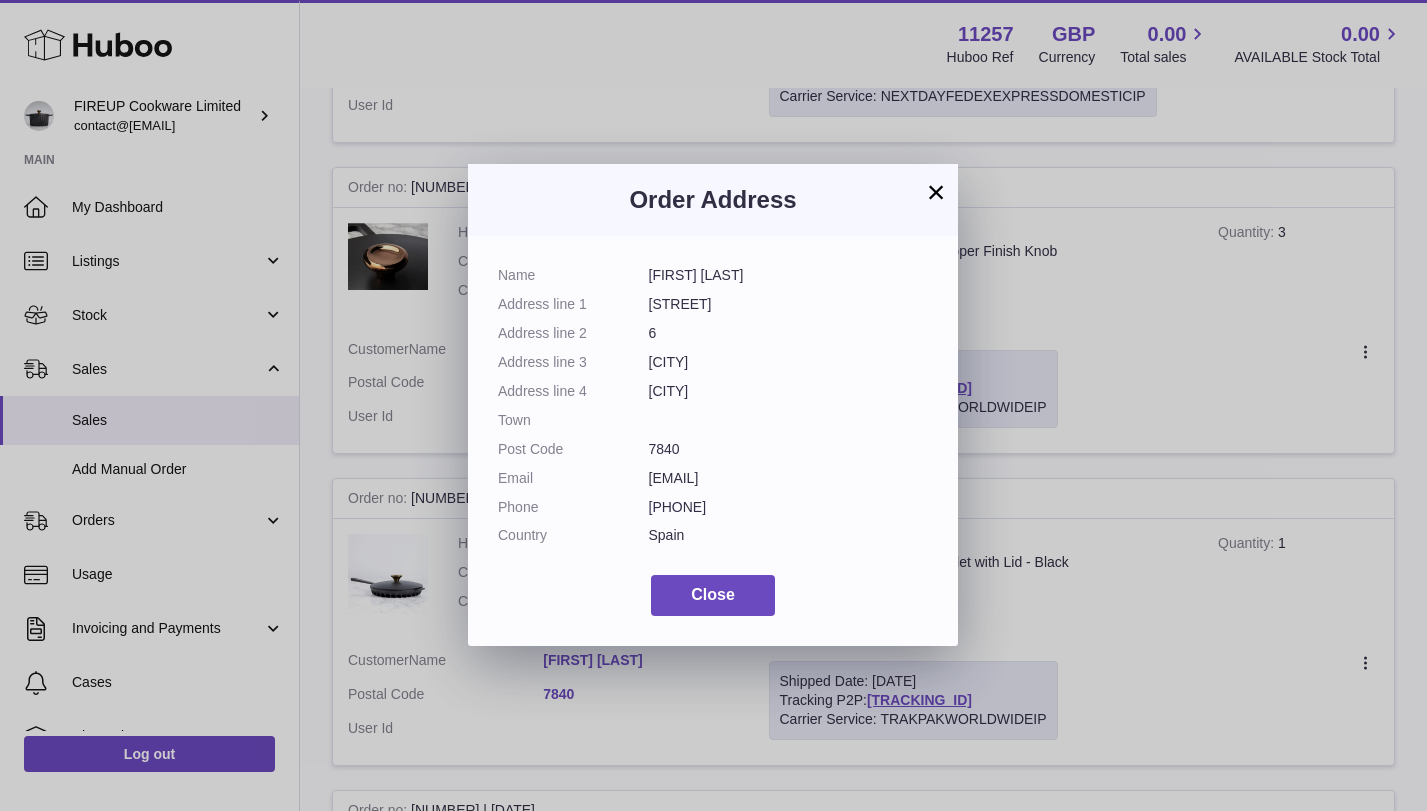 drag, startPoint x: 746, startPoint y: 272, endPoint x: 645, endPoint y: 275, distance: 101.04455 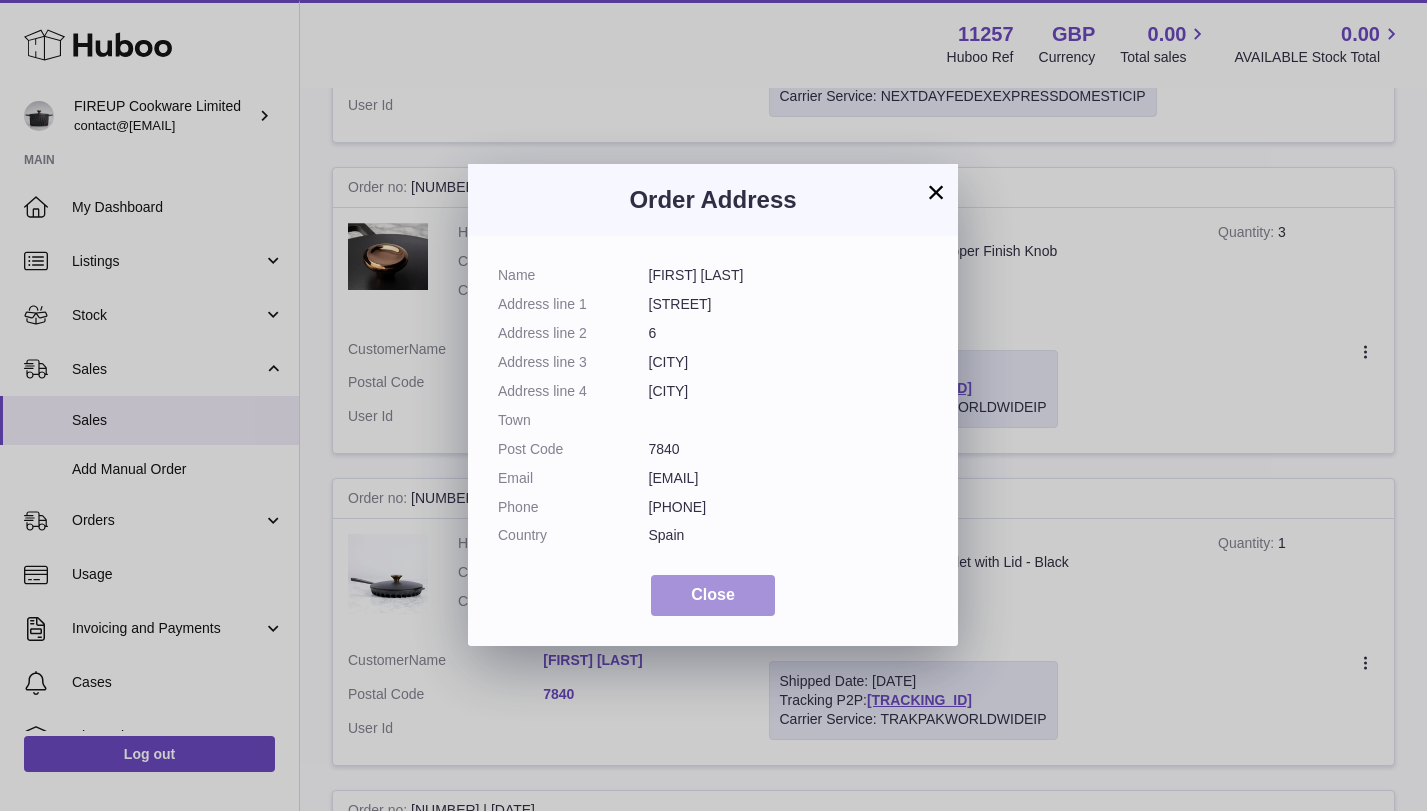 type 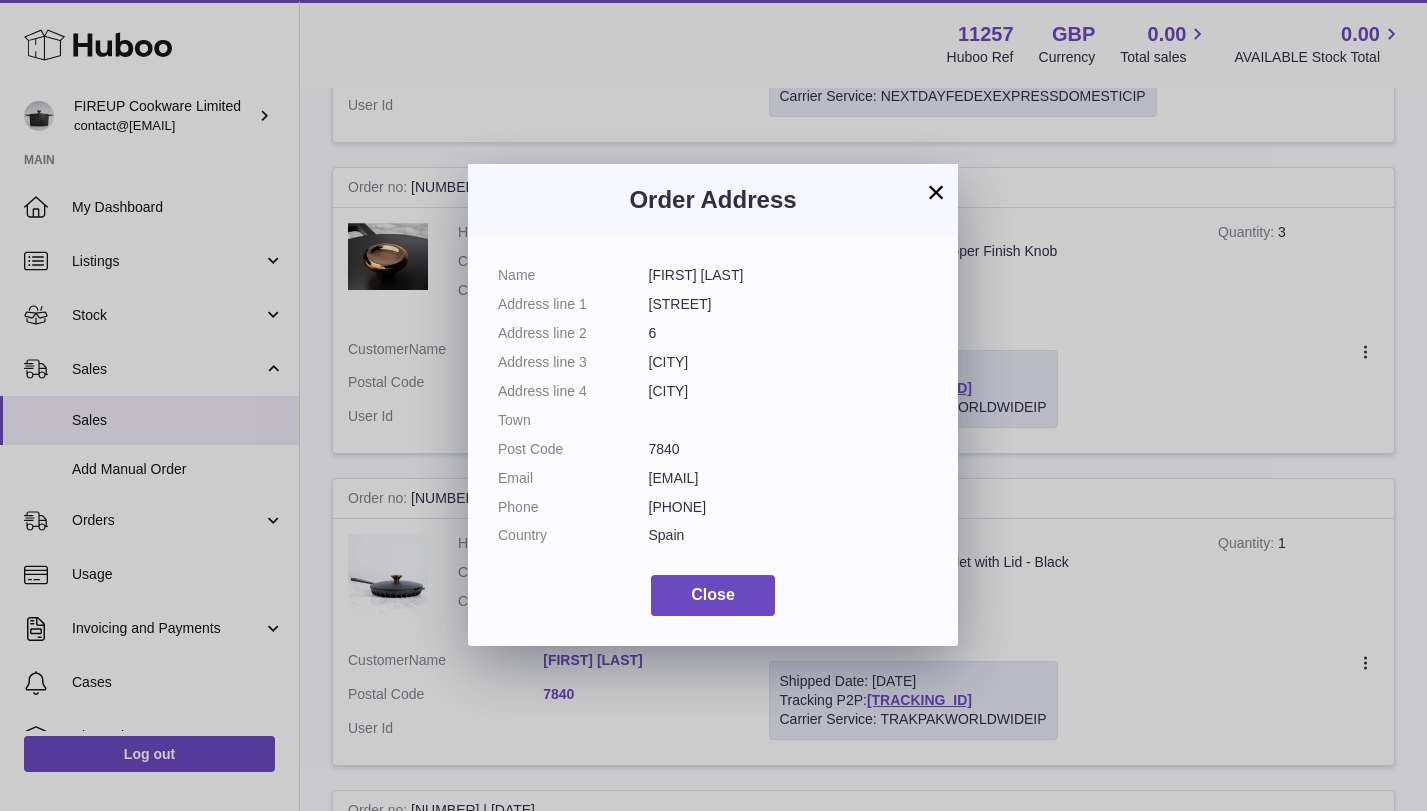 click on "×" at bounding box center (936, 192) 